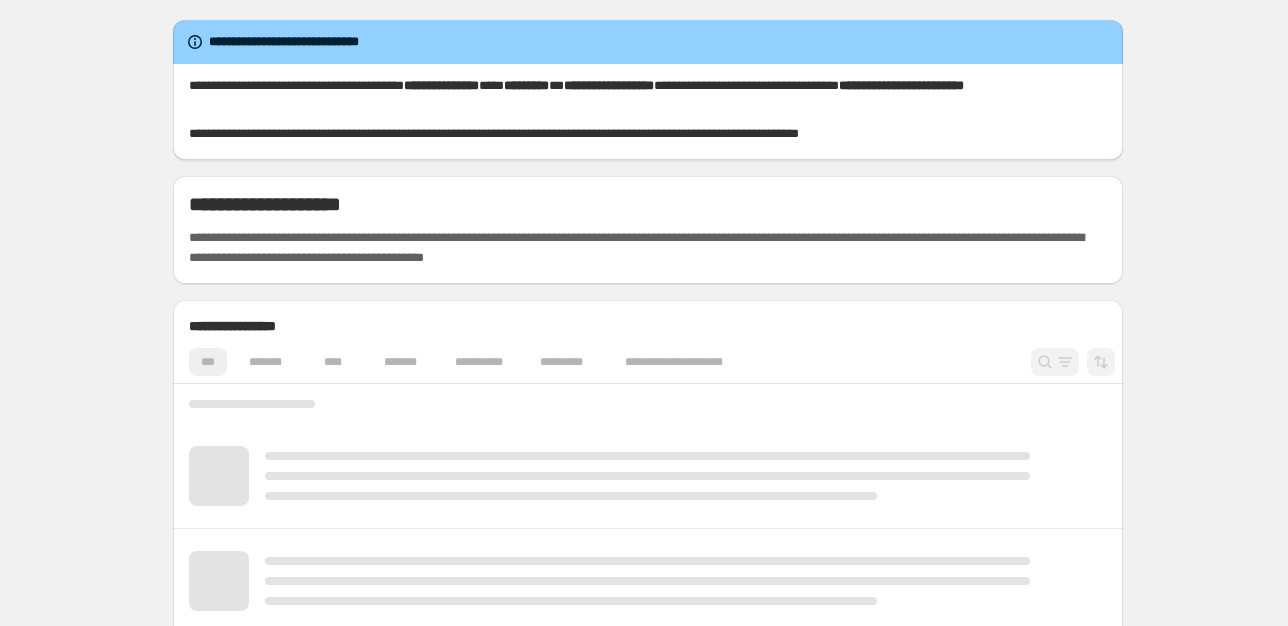 scroll, scrollTop: 0, scrollLeft: 0, axis: both 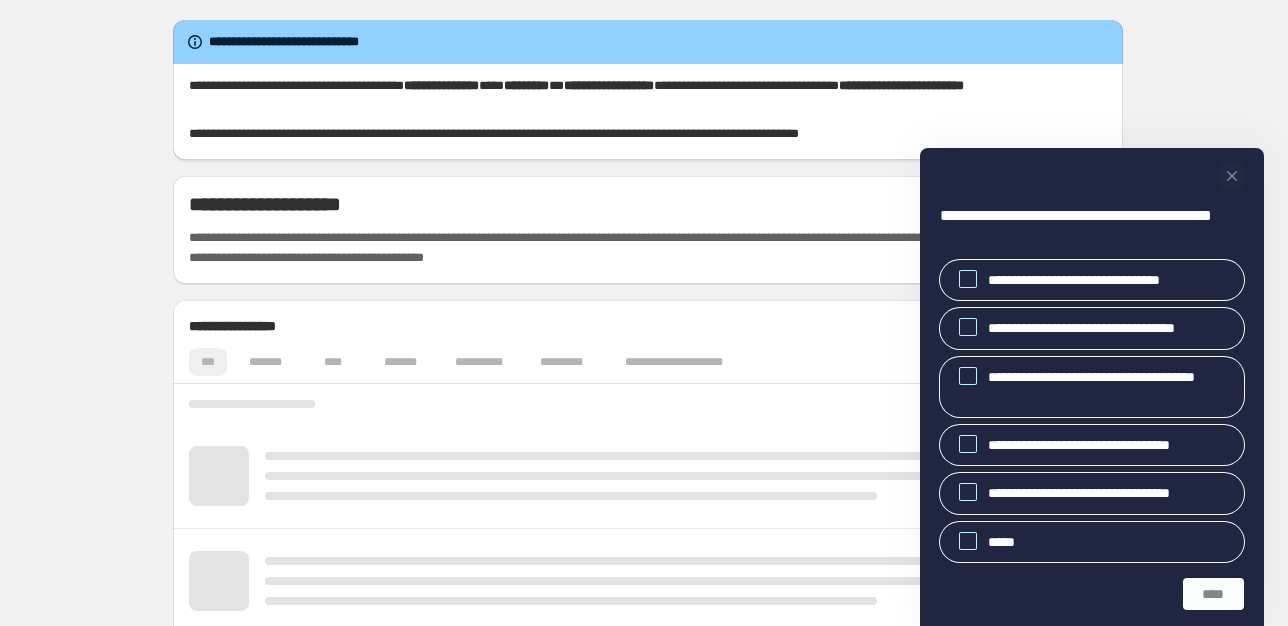 click 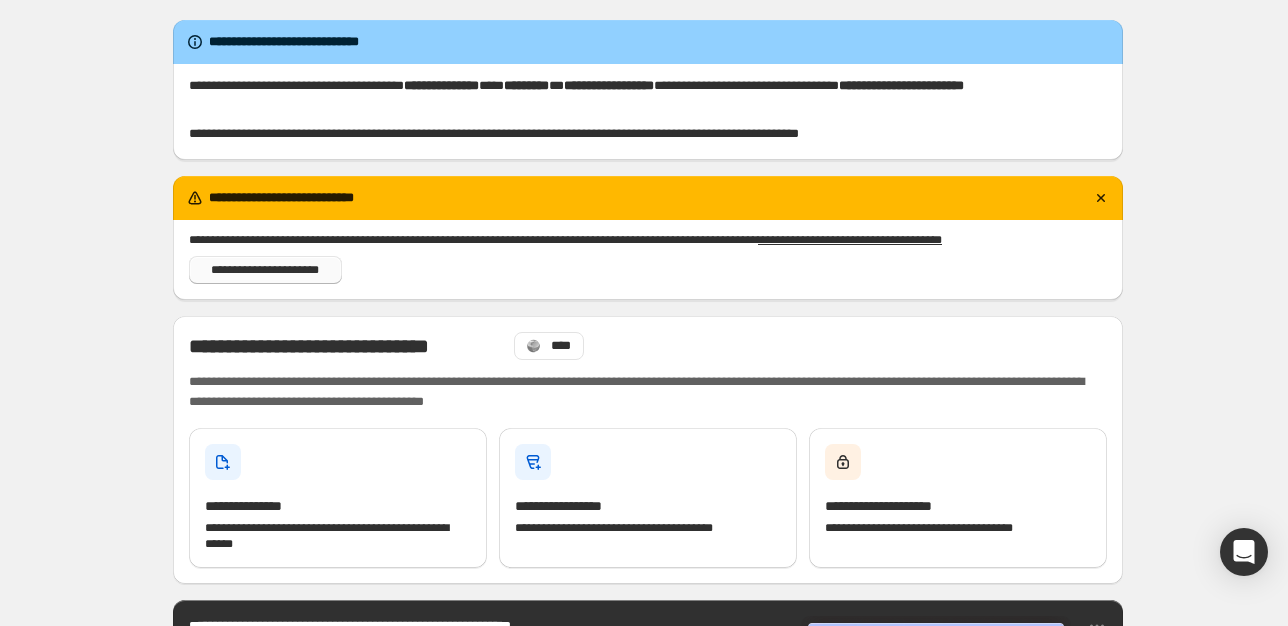 click on "**********" at bounding box center [265, 270] 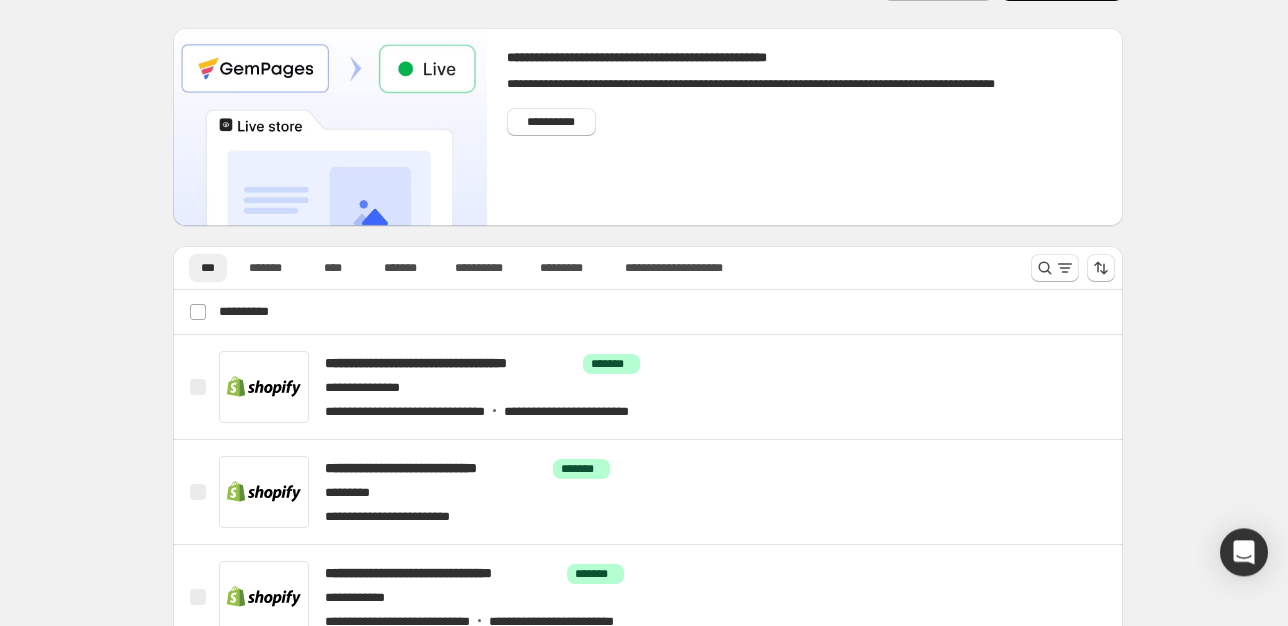 scroll, scrollTop: 0, scrollLeft: 0, axis: both 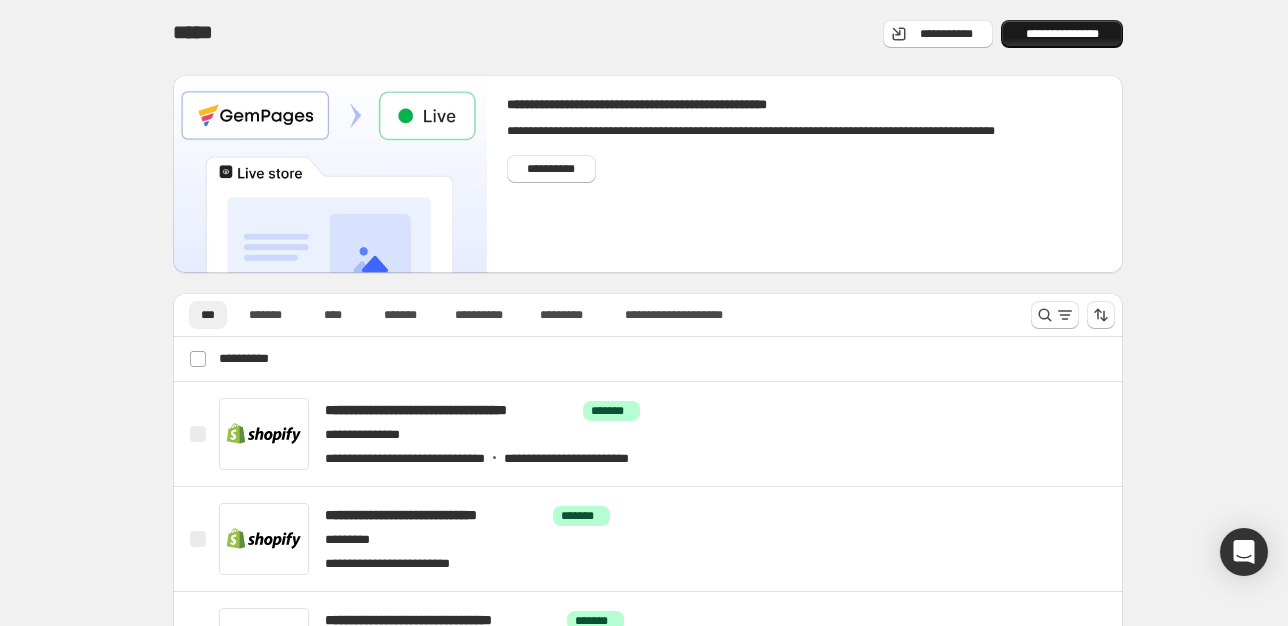click on "**********" at bounding box center [1062, 34] 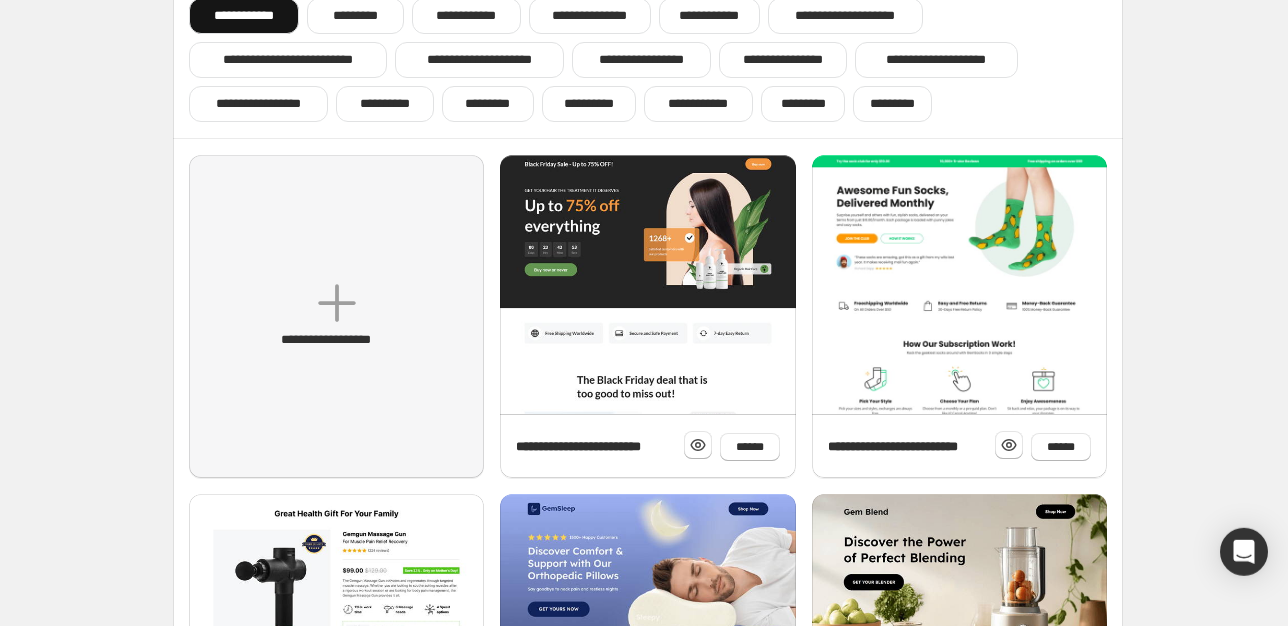 scroll, scrollTop: 60, scrollLeft: 0, axis: vertical 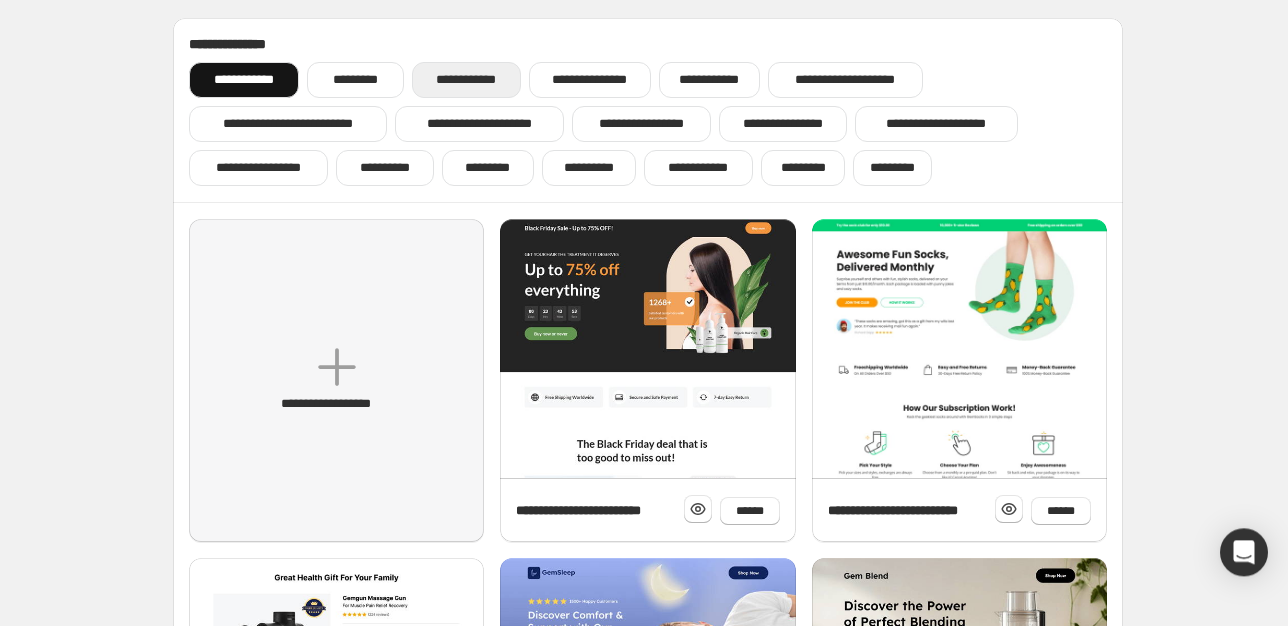 click on "**********" at bounding box center (466, 80) 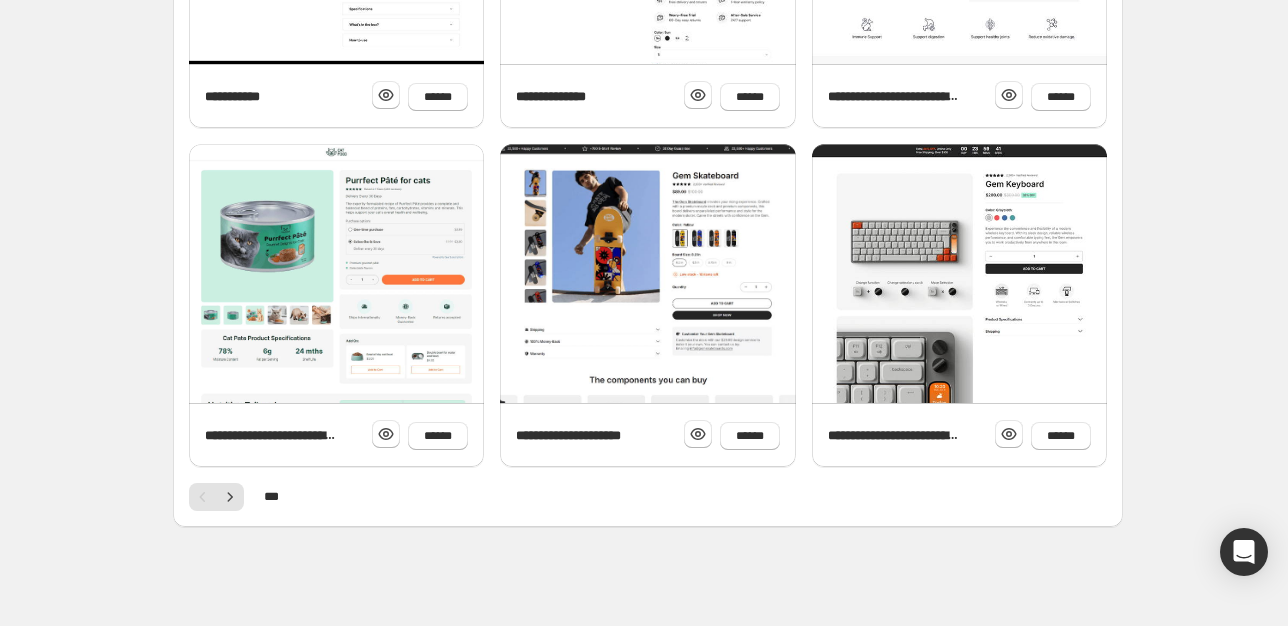 scroll, scrollTop: 796, scrollLeft: 0, axis: vertical 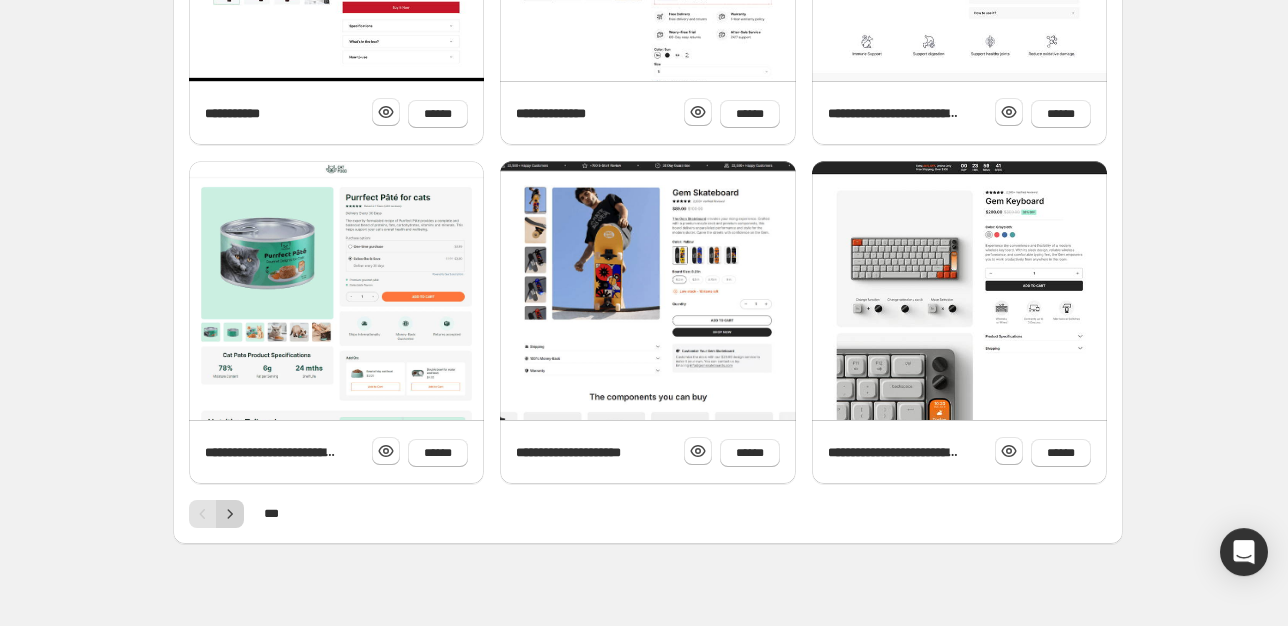 click 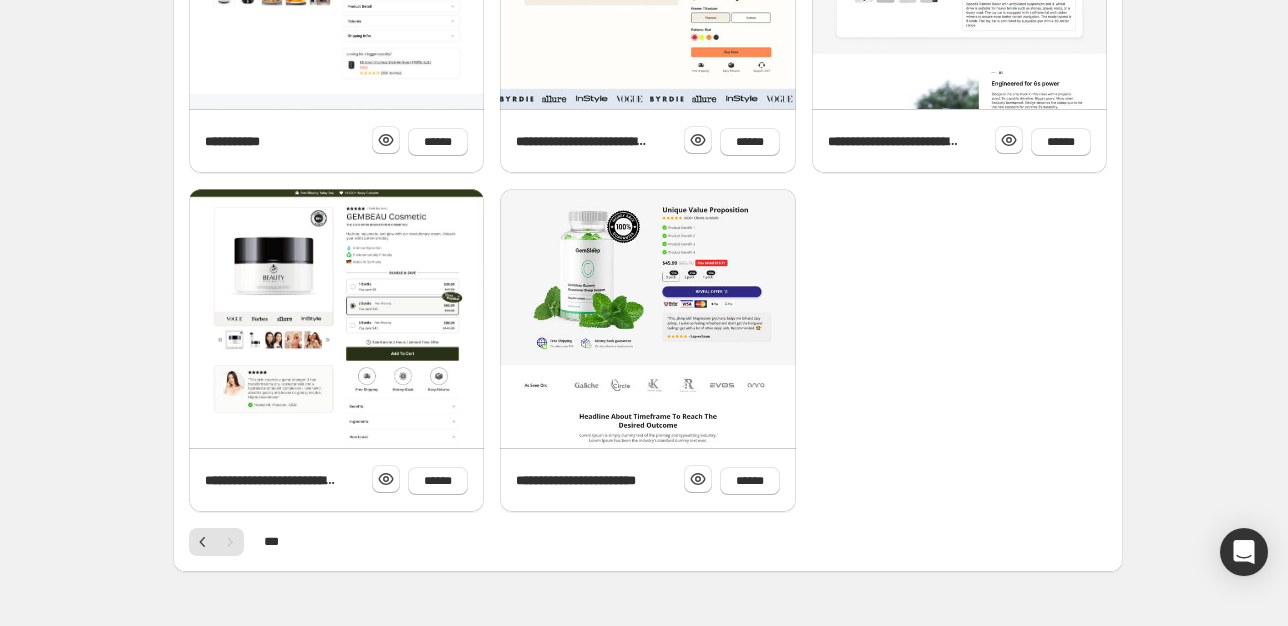 scroll, scrollTop: 813, scrollLeft: 0, axis: vertical 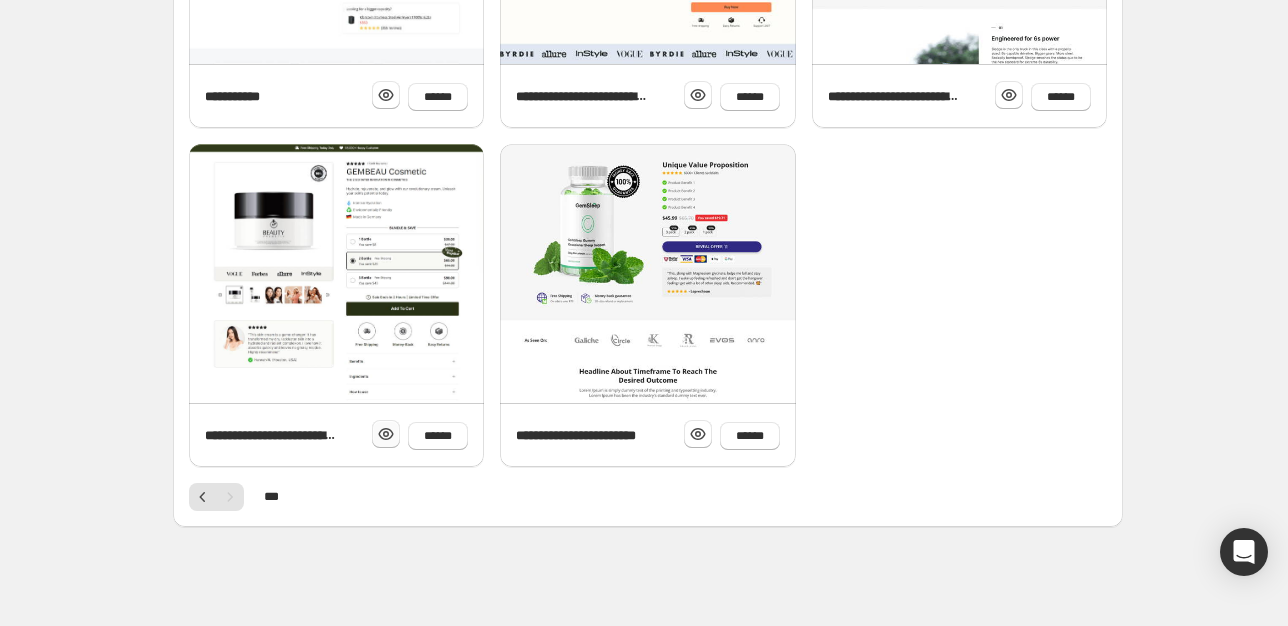 click 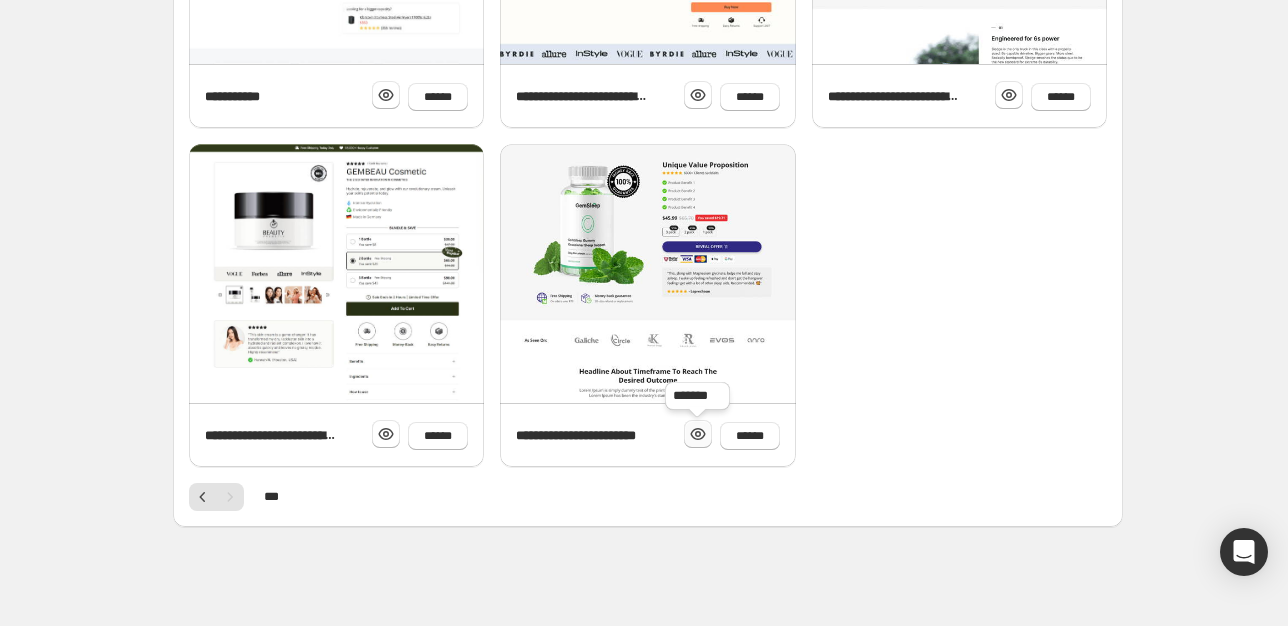 click 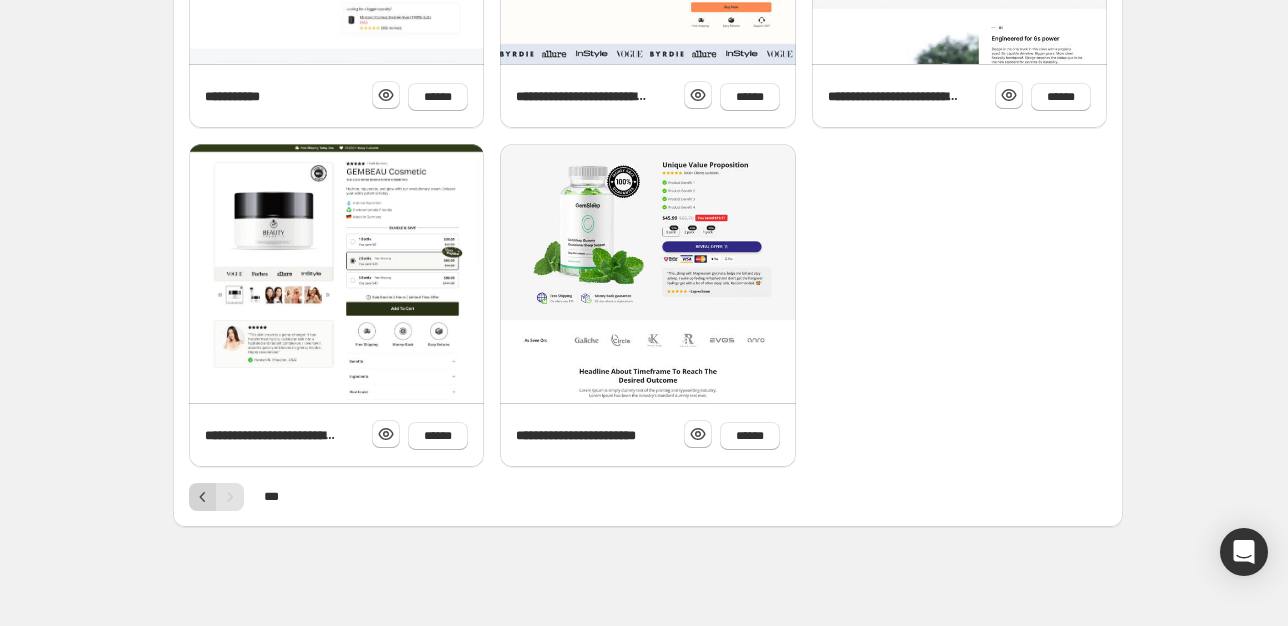 click 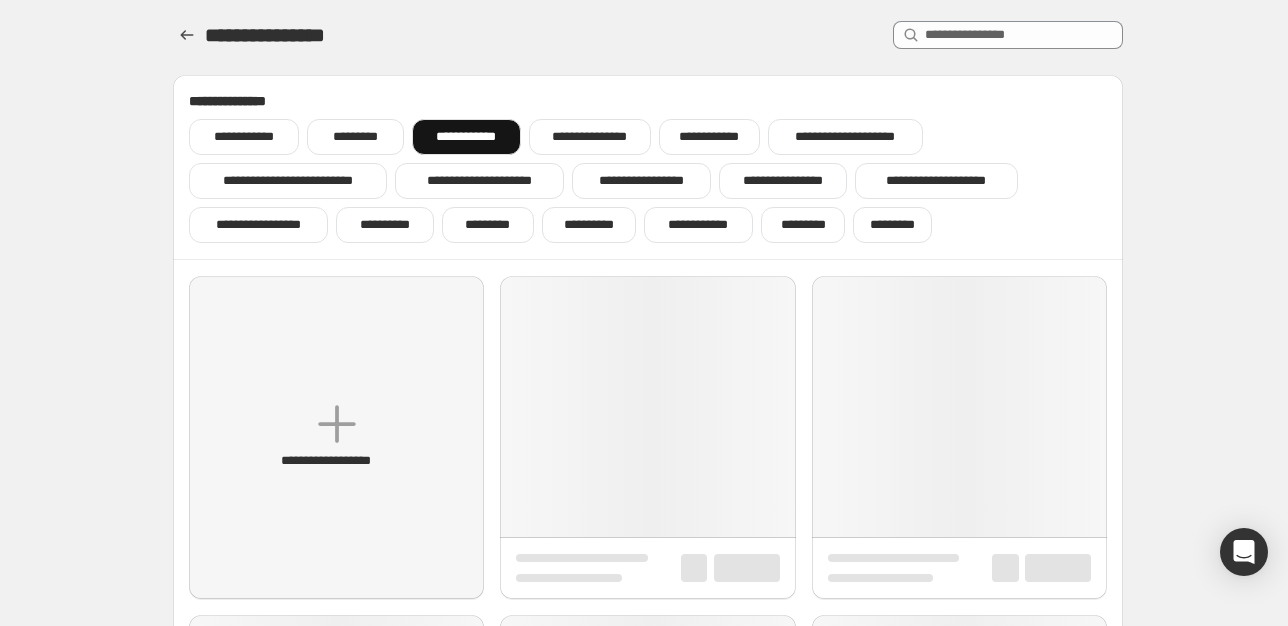 click on "**********" at bounding box center (648, 717) 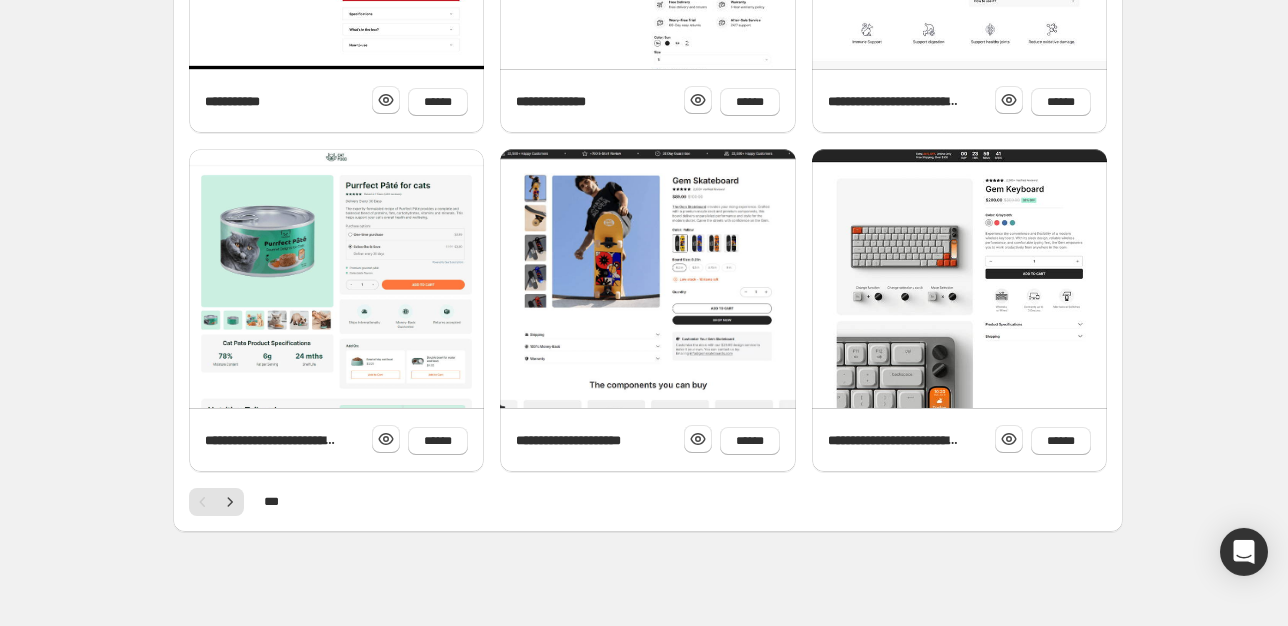 scroll, scrollTop: 384, scrollLeft: 0, axis: vertical 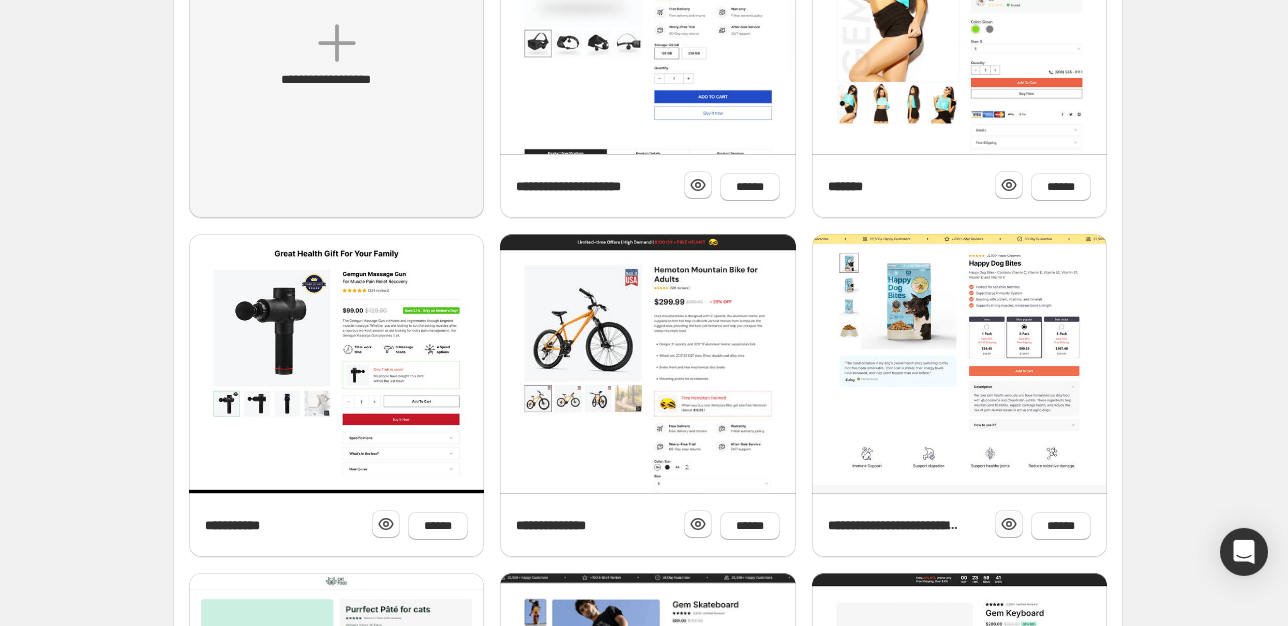 click 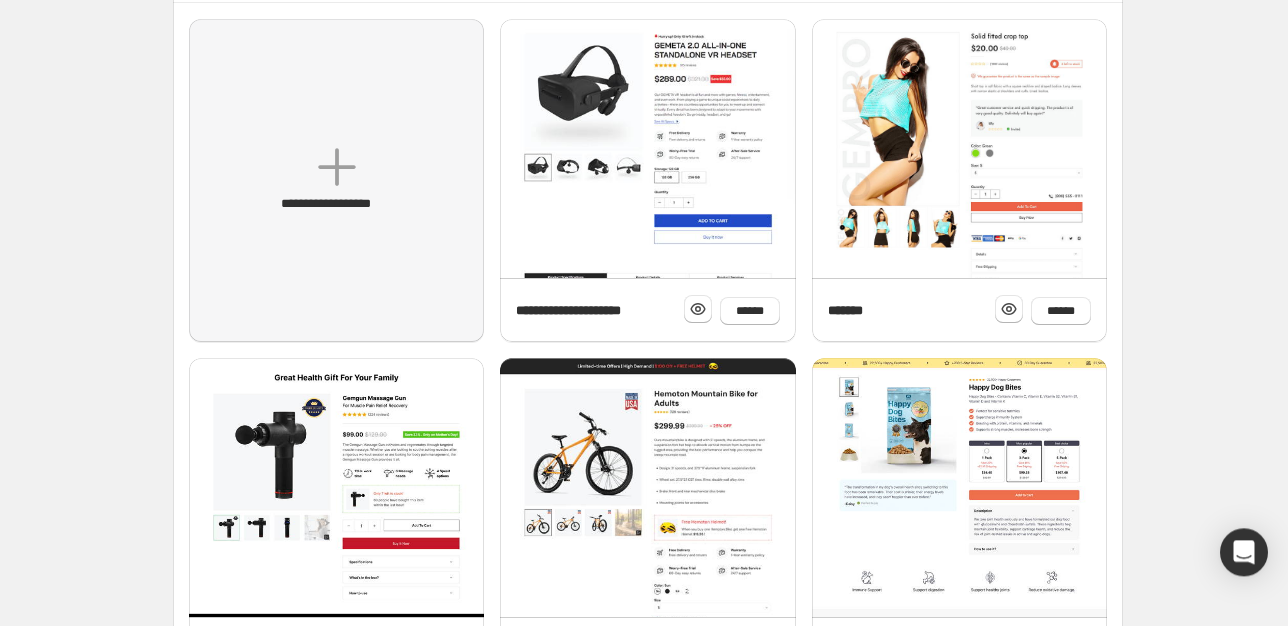 scroll, scrollTop: 0, scrollLeft: 0, axis: both 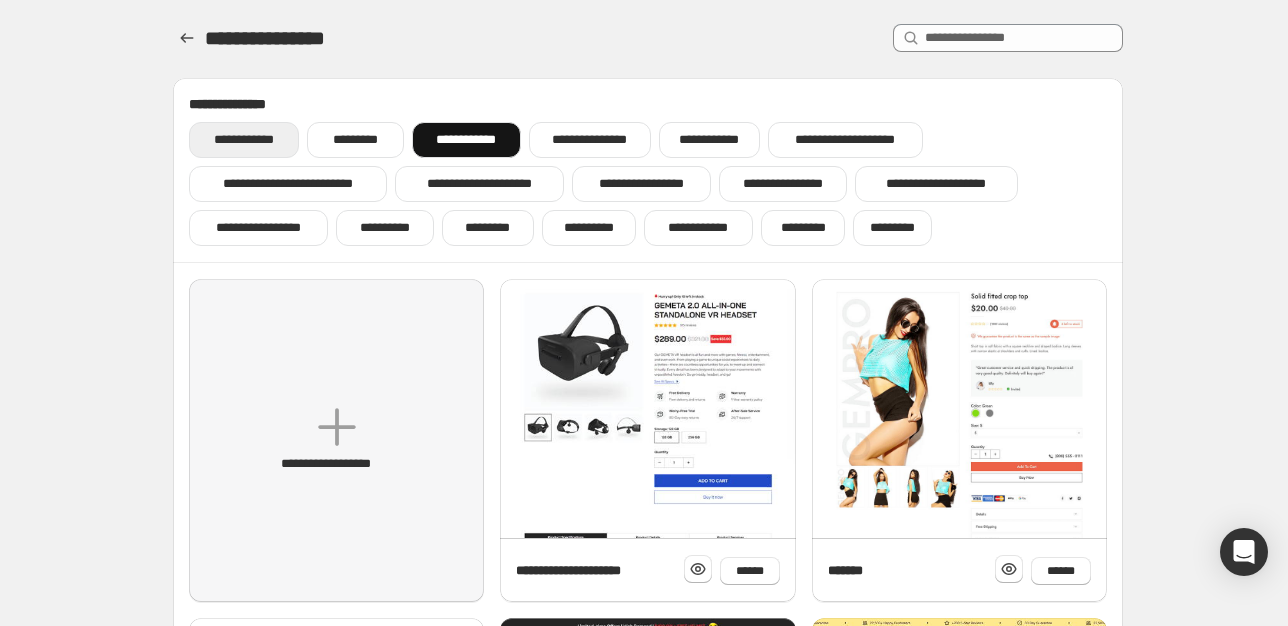 click on "**********" at bounding box center [244, 140] 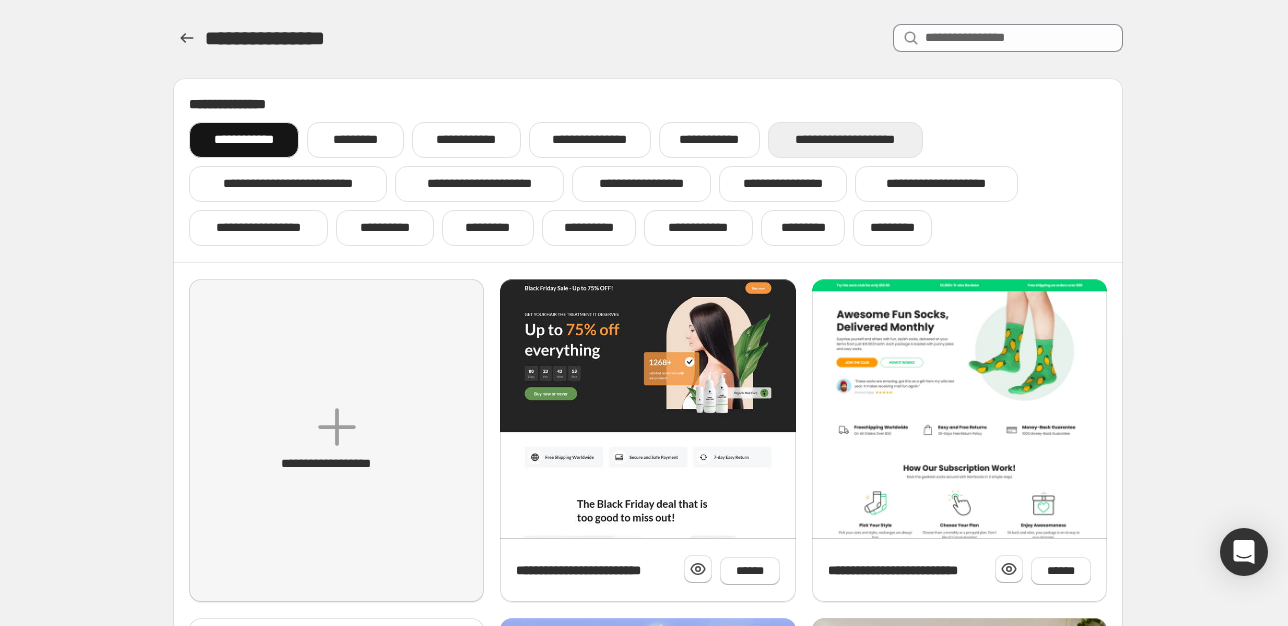 click on "**********" at bounding box center (845, 140) 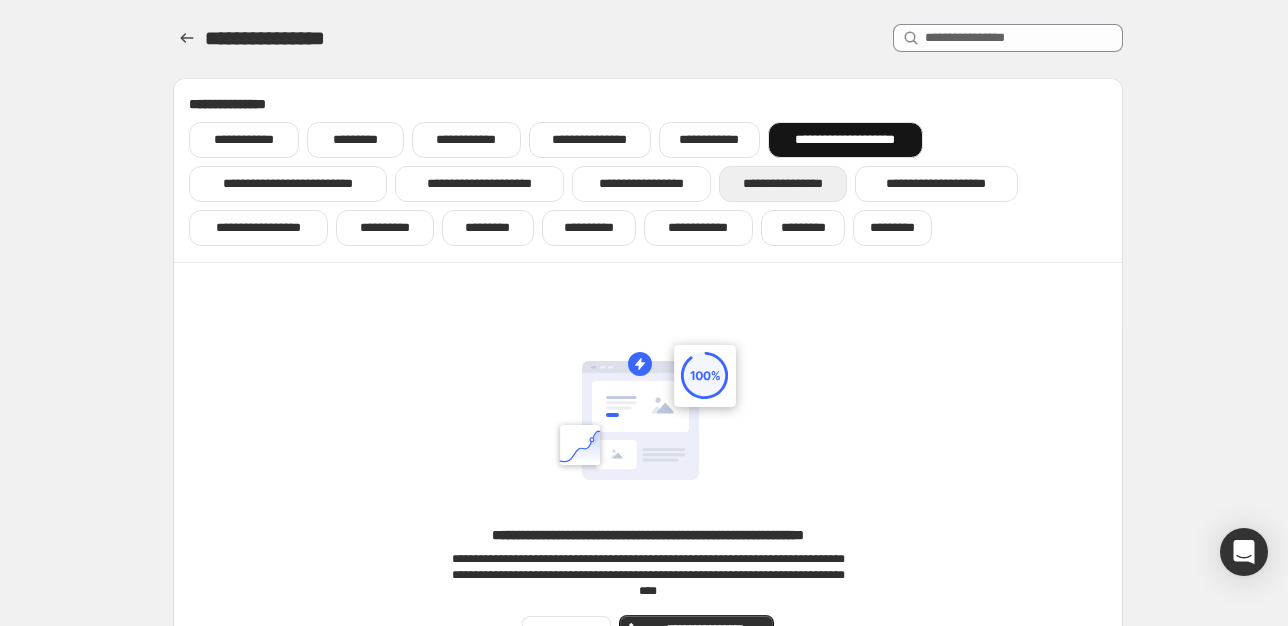 click on "**********" at bounding box center [783, 184] 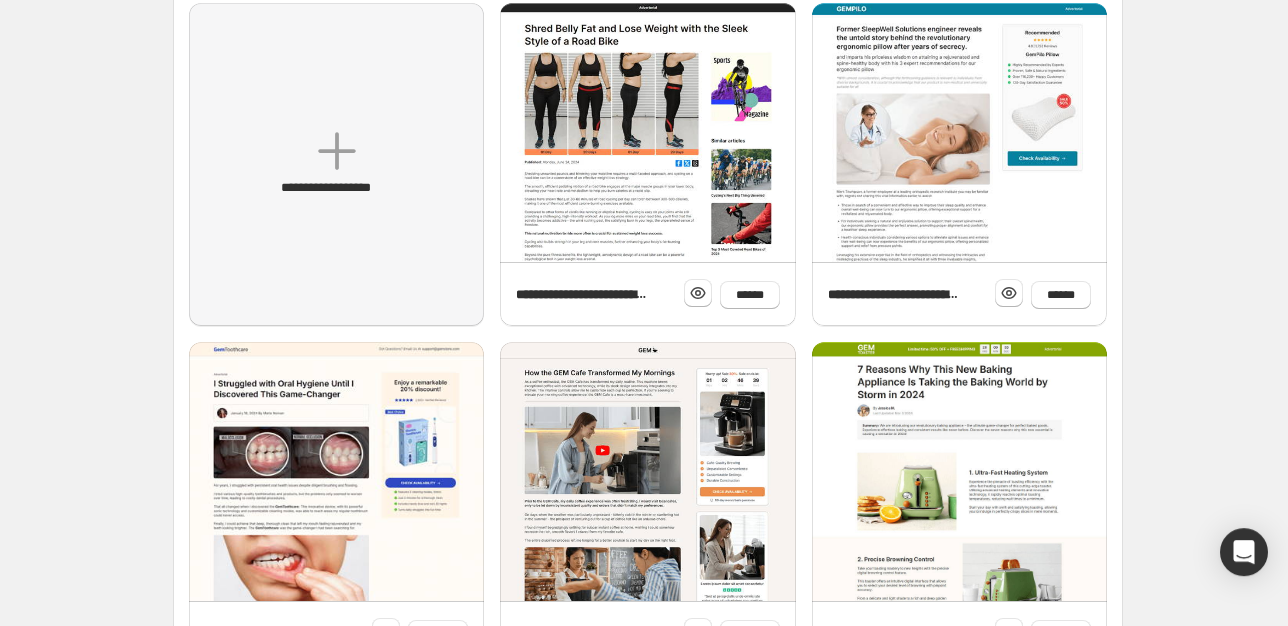 scroll, scrollTop: 221, scrollLeft: 0, axis: vertical 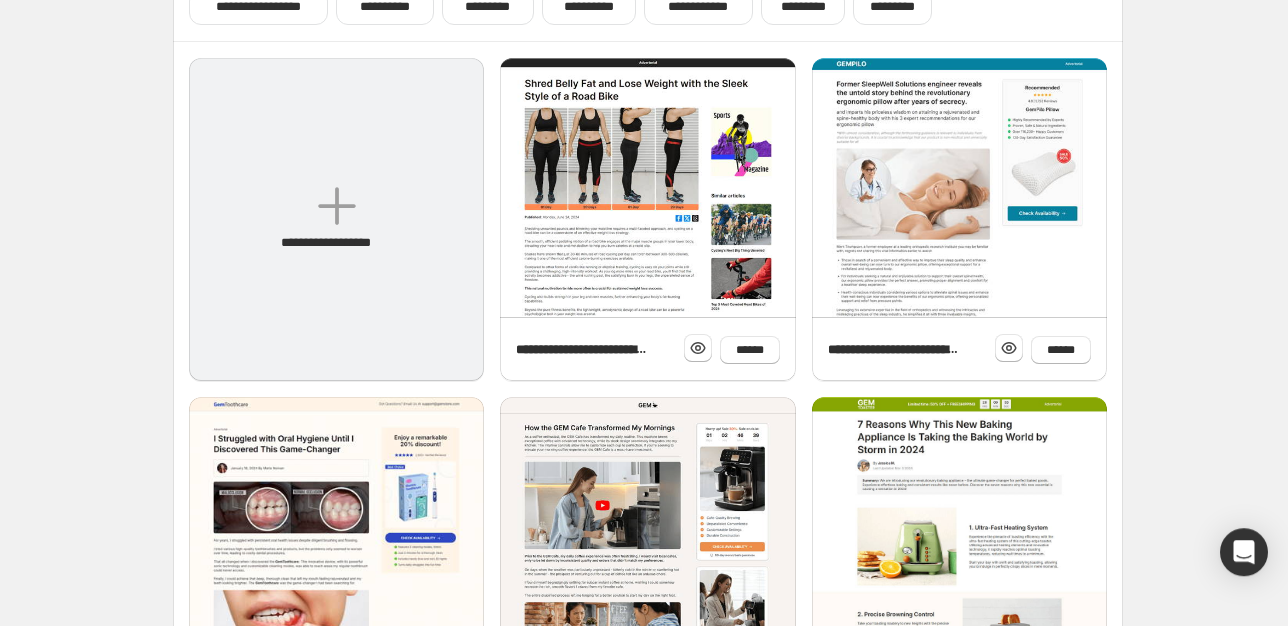 click on "**********" at bounding box center (336, 219) 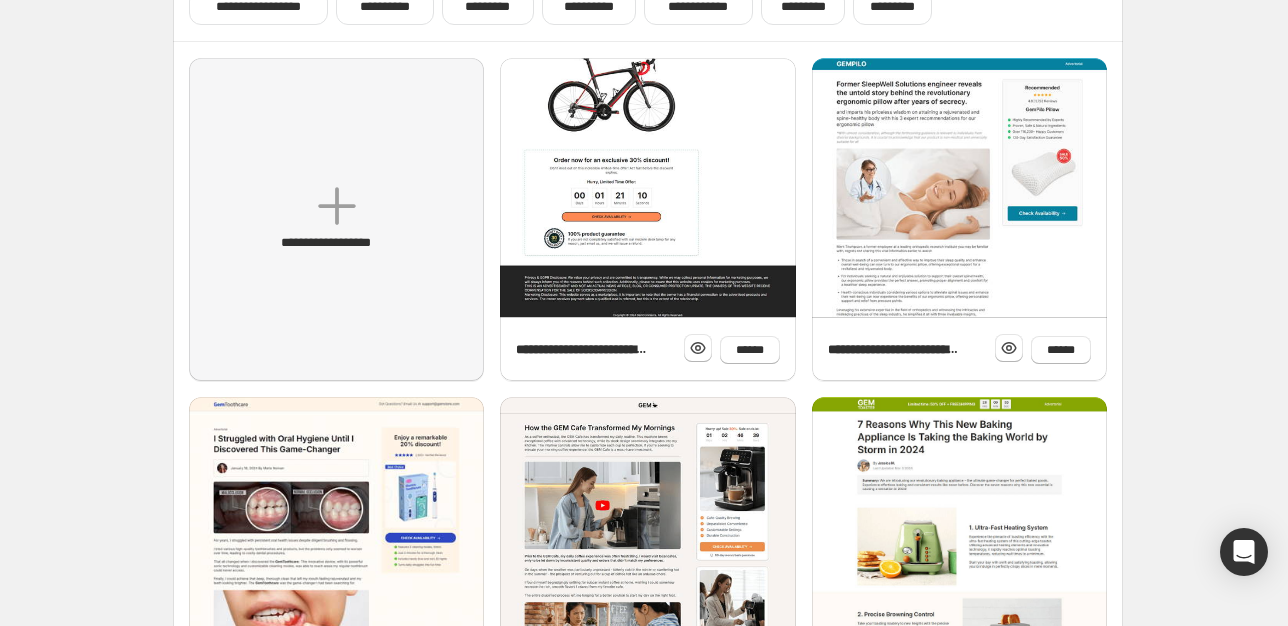 scroll, scrollTop: 0, scrollLeft: 0, axis: both 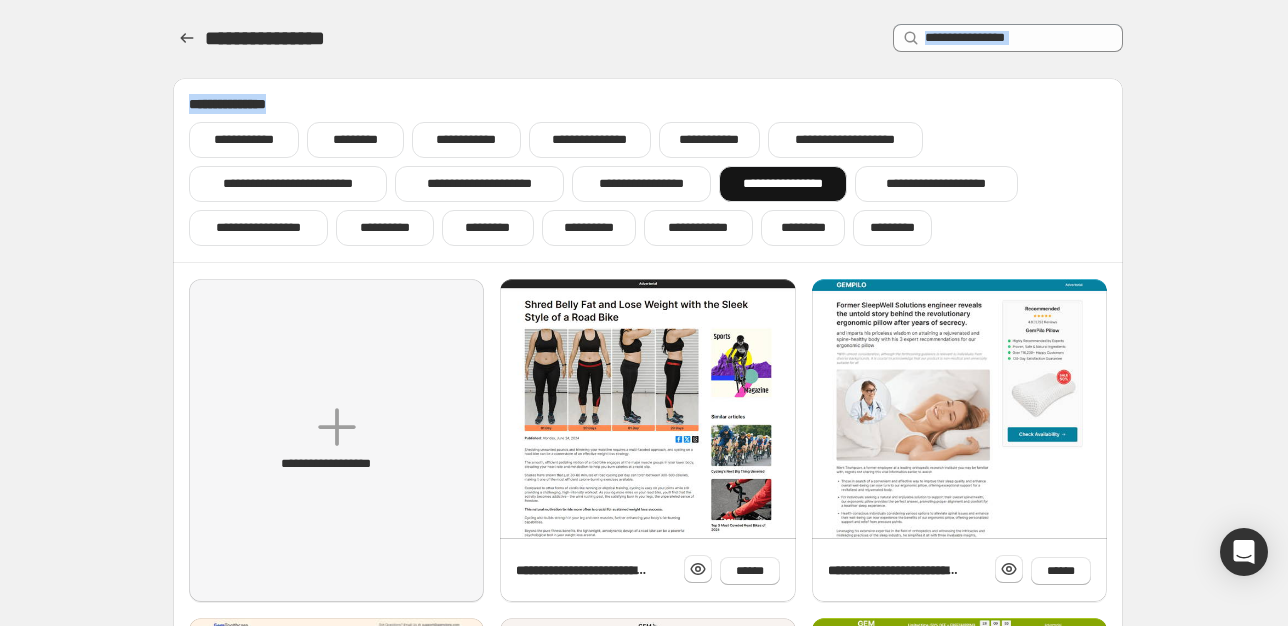 drag, startPoint x: 575, startPoint y: 121, endPoint x: 685, endPoint y: -173, distance: 313.90445 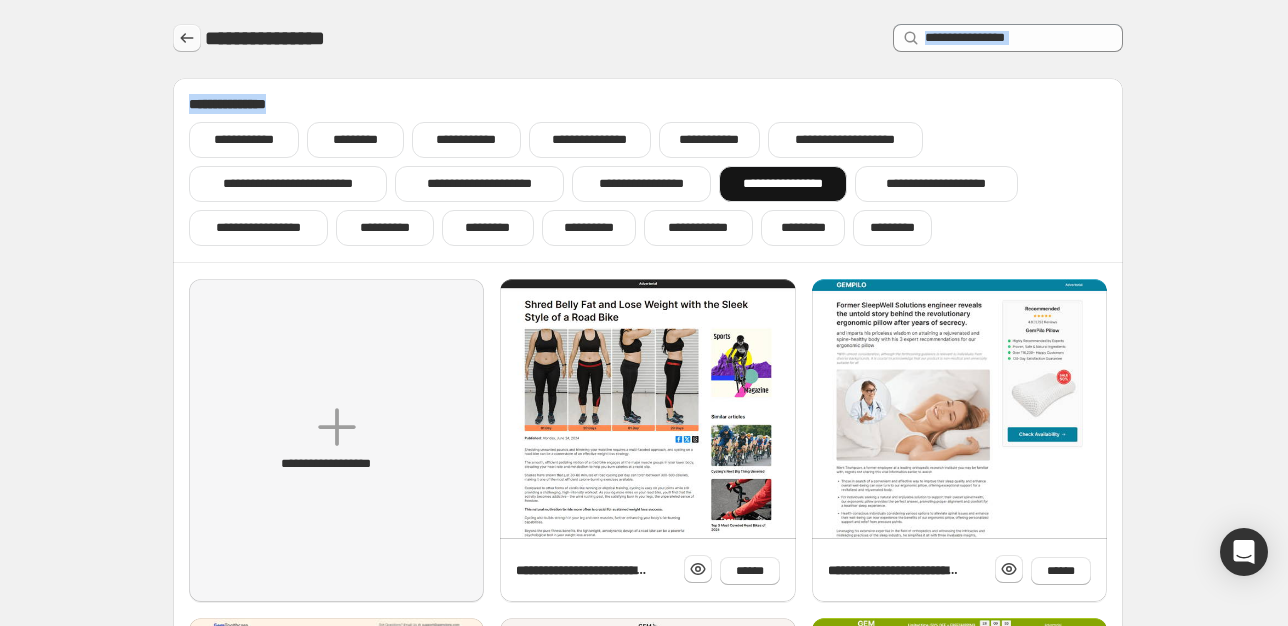 click 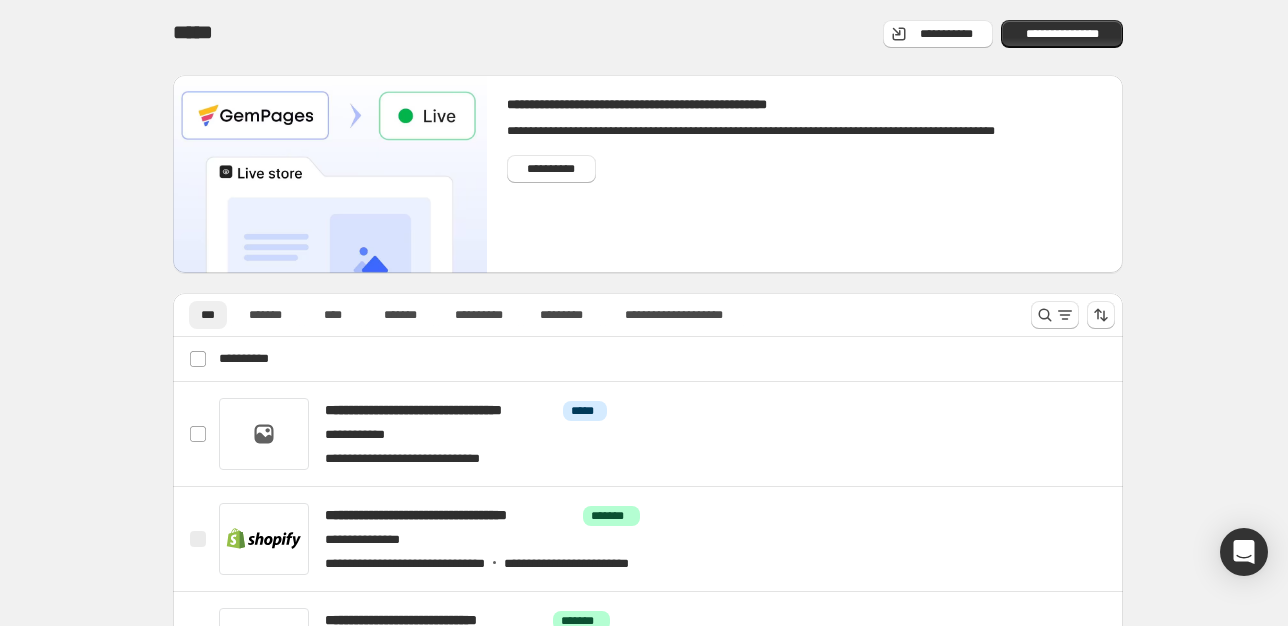 click on "**********" at bounding box center (648, 635) 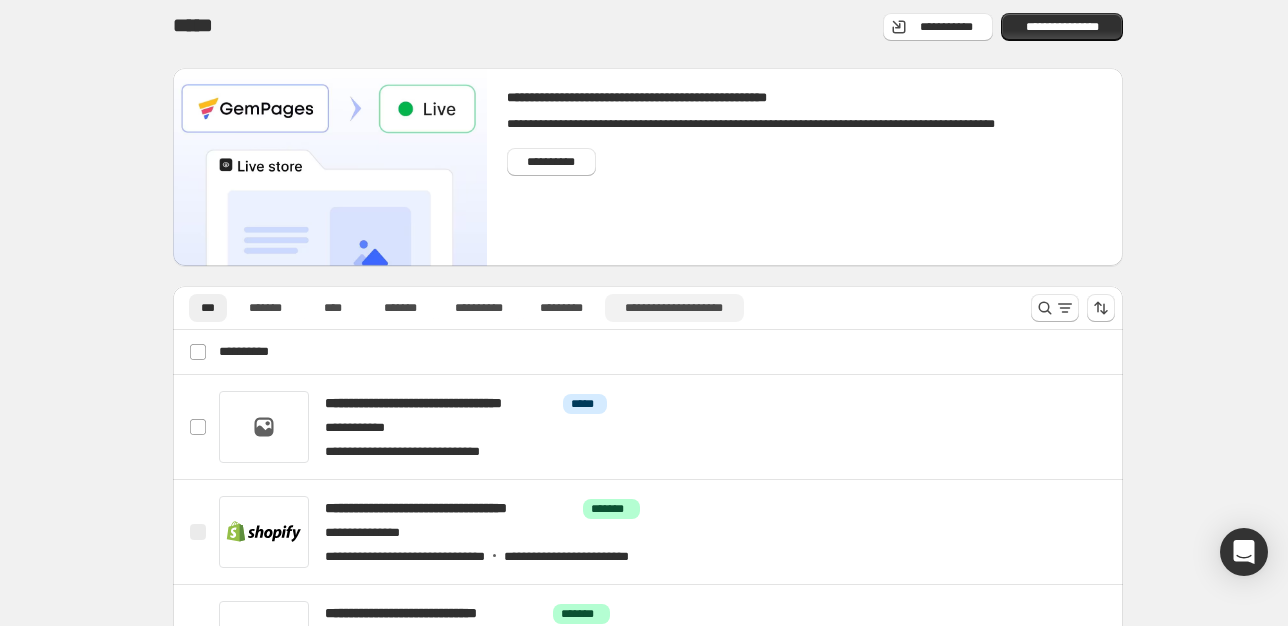 scroll, scrollTop: 4, scrollLeft: 0, axis: vertical 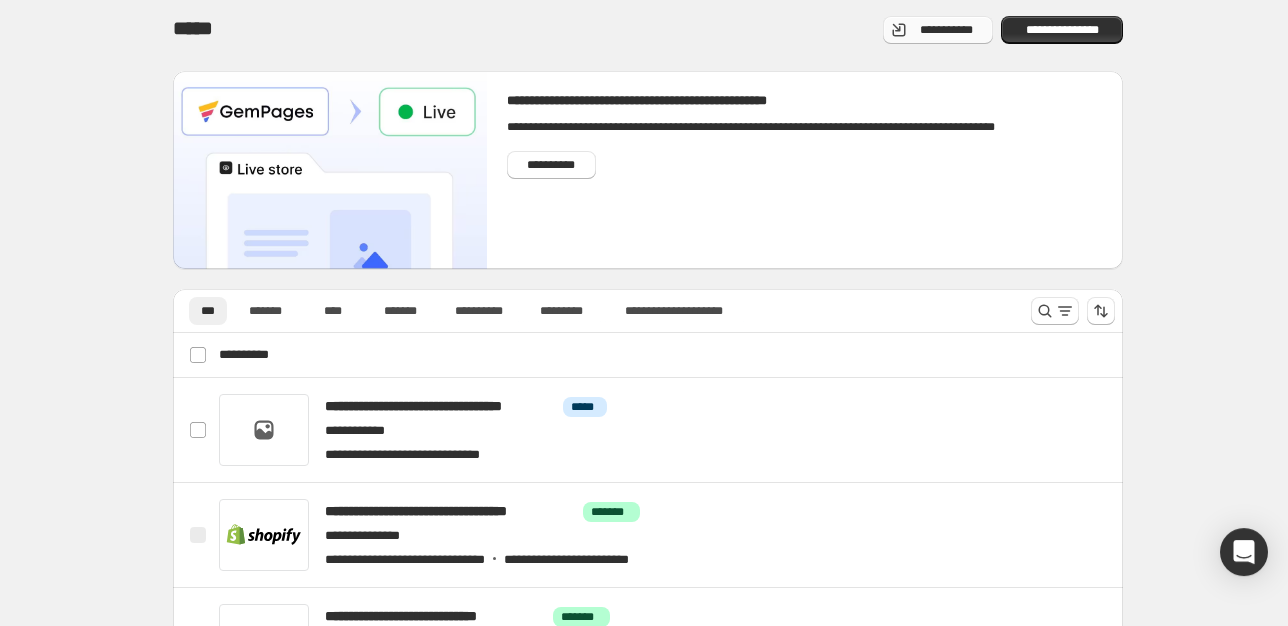 click on "**********" at bounding box center (946, 30) 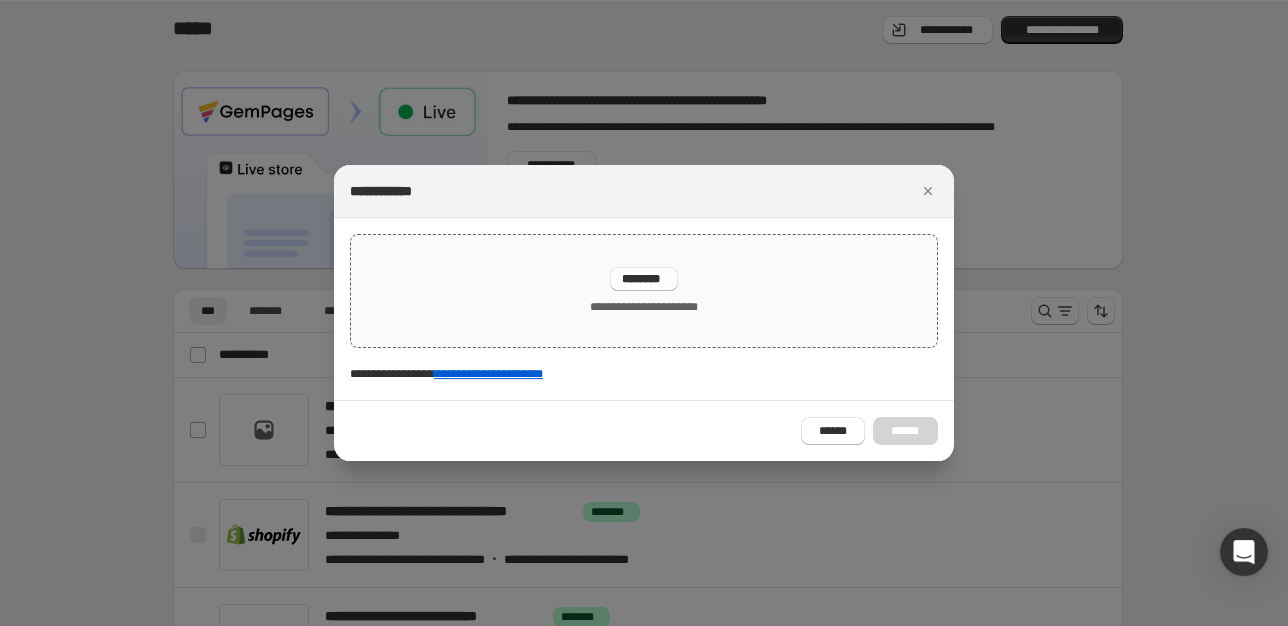 click on "********" at bounding box center (644, 279) 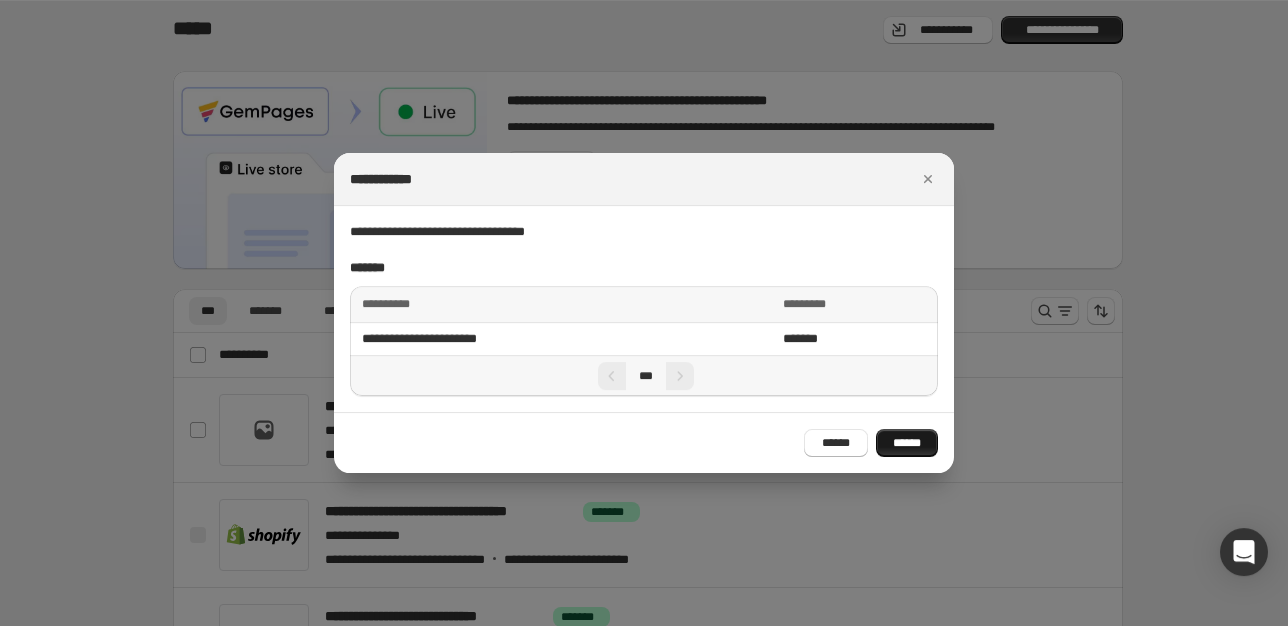 click on "******" at bounding box center [907, 443] 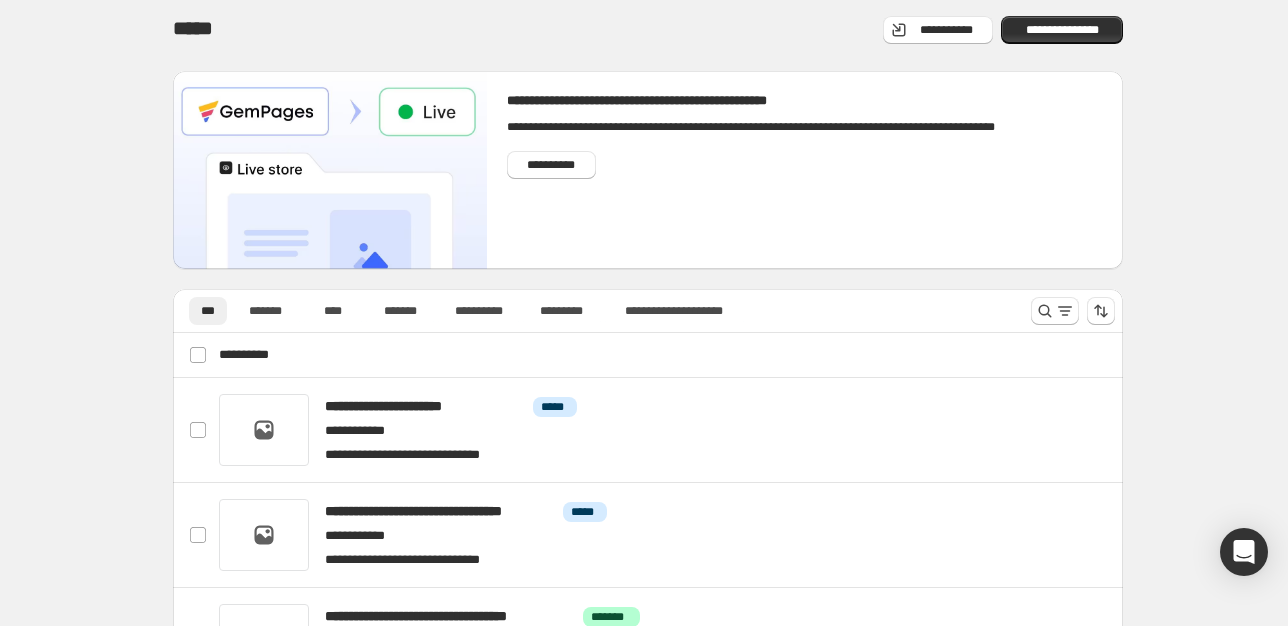 scroll, scrollTop: 75, scrollLeft: 0, axis: vertical 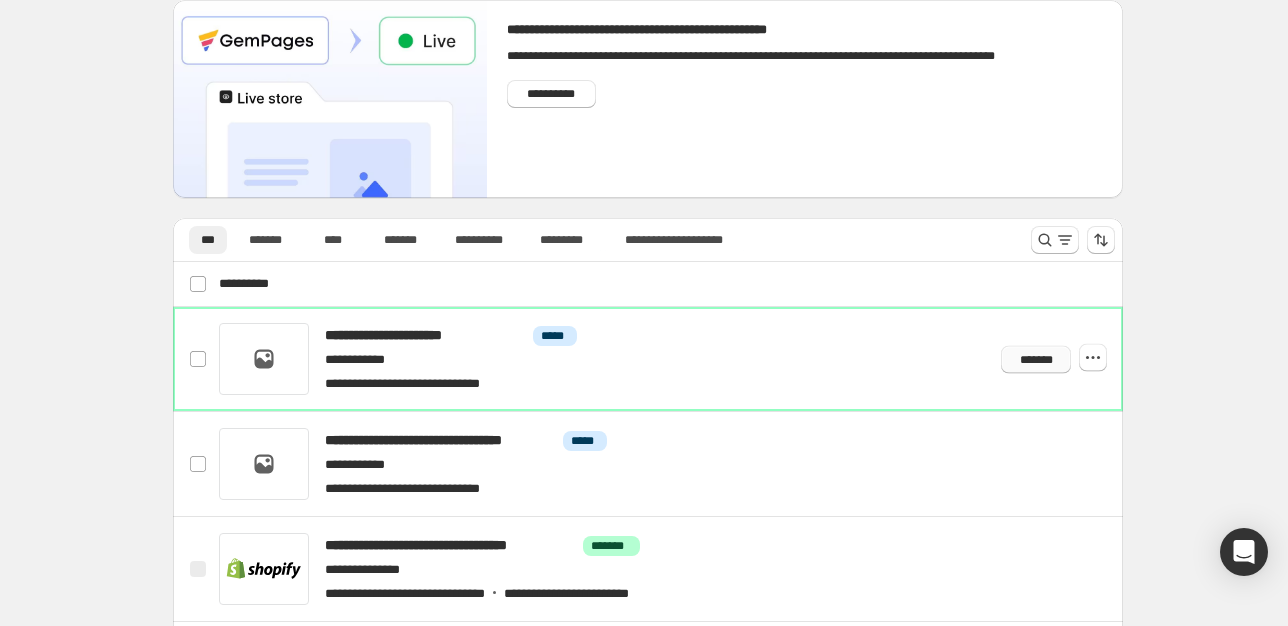 click on "*******" at bounding box center [1036, 359] 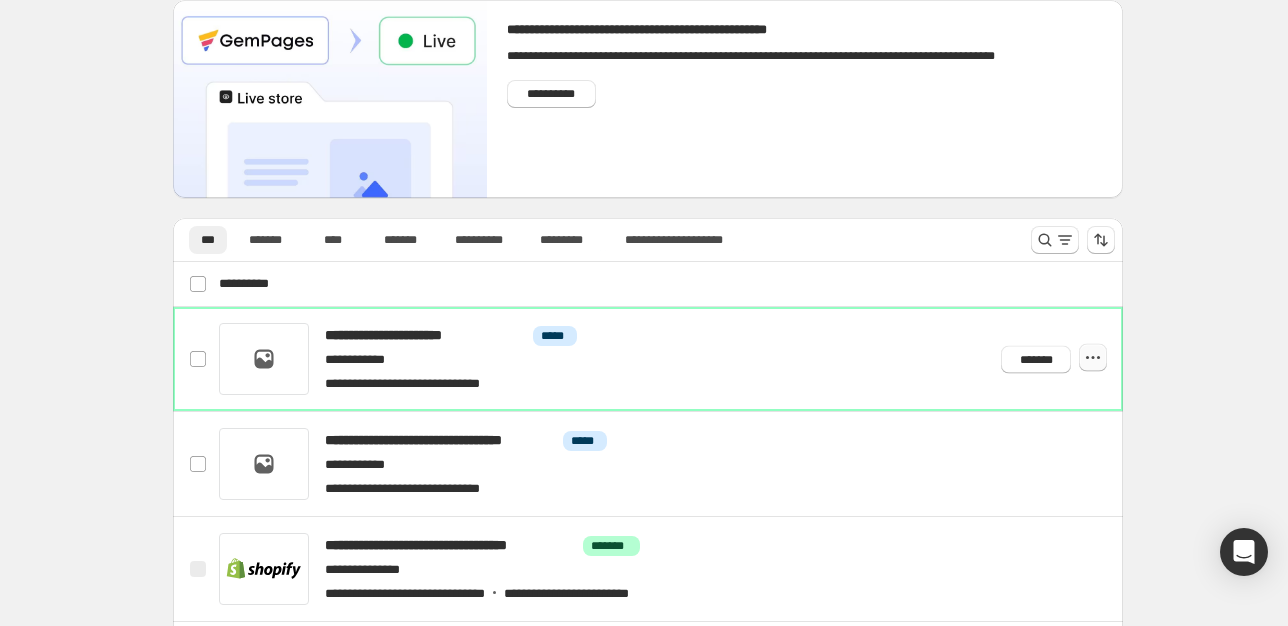 click 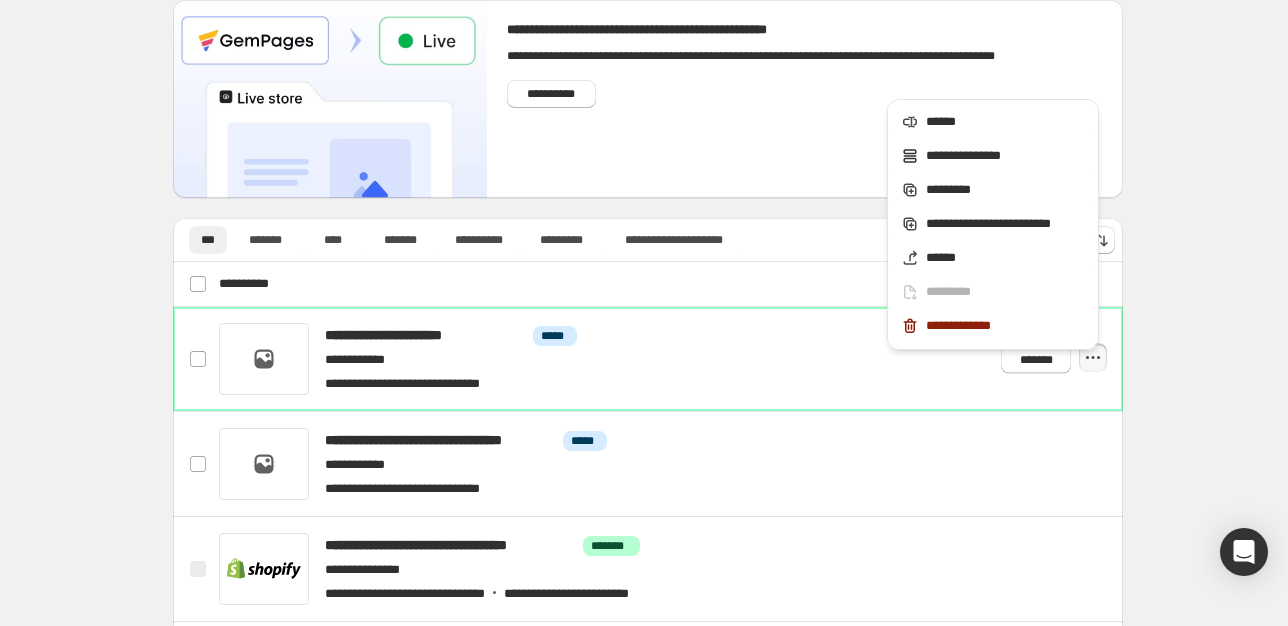 click on "**********" at bounding box center (648, 612) 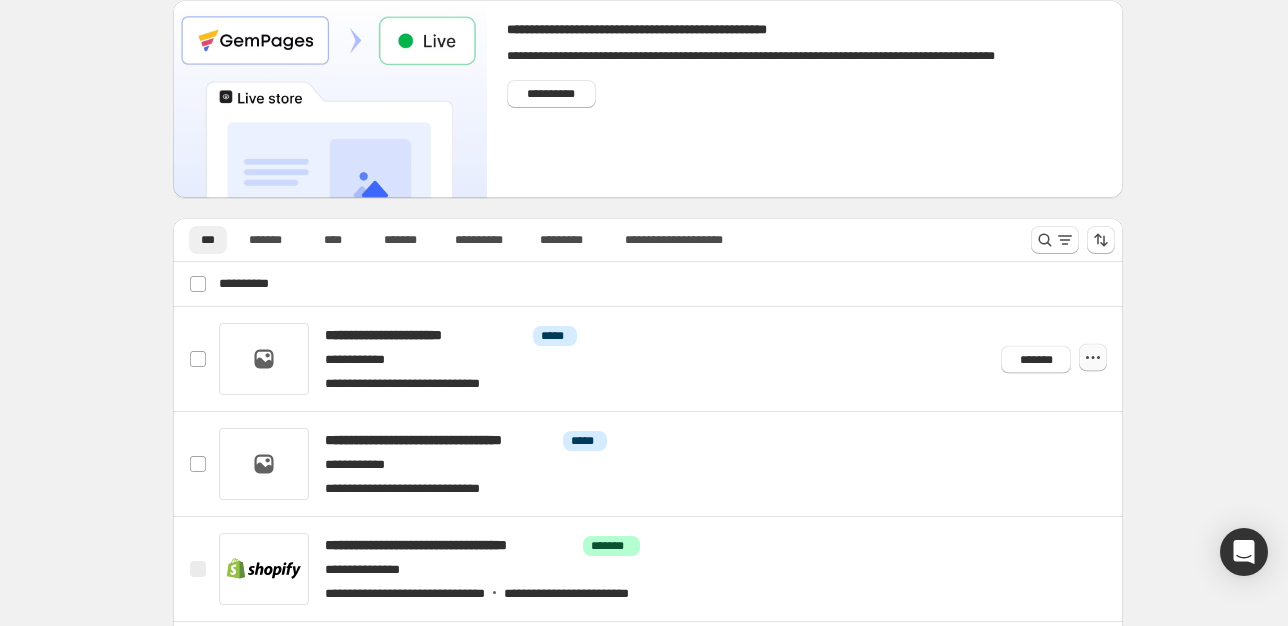 click 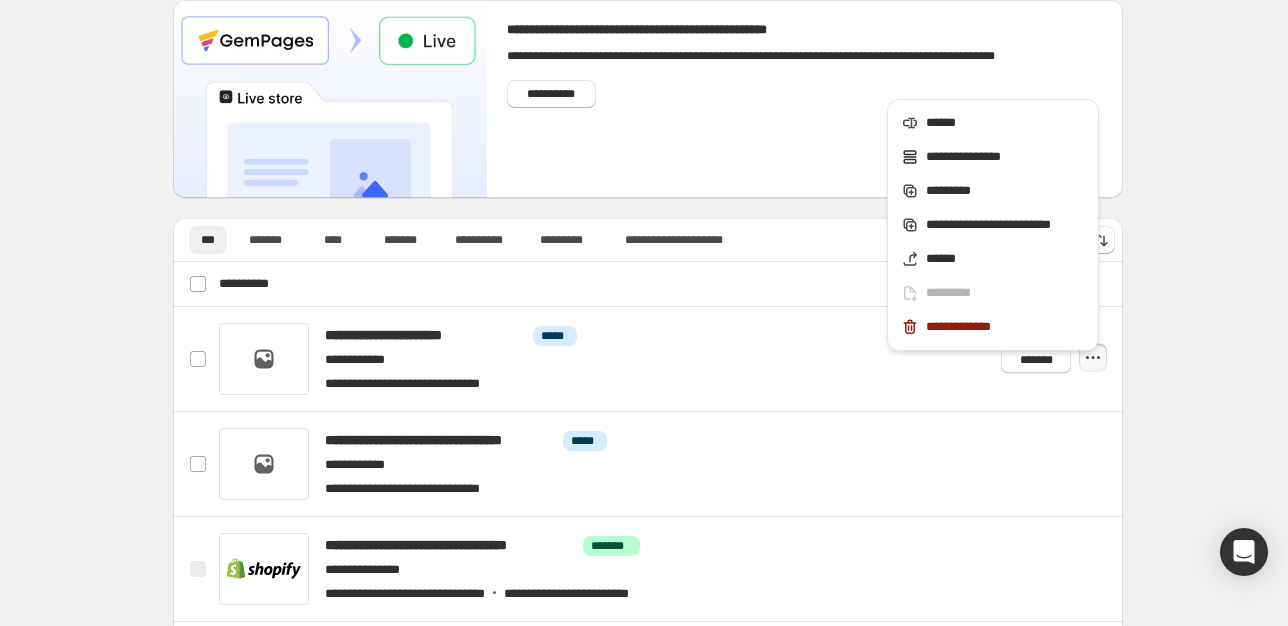 click on "**********" at bounding box center [648, 612] 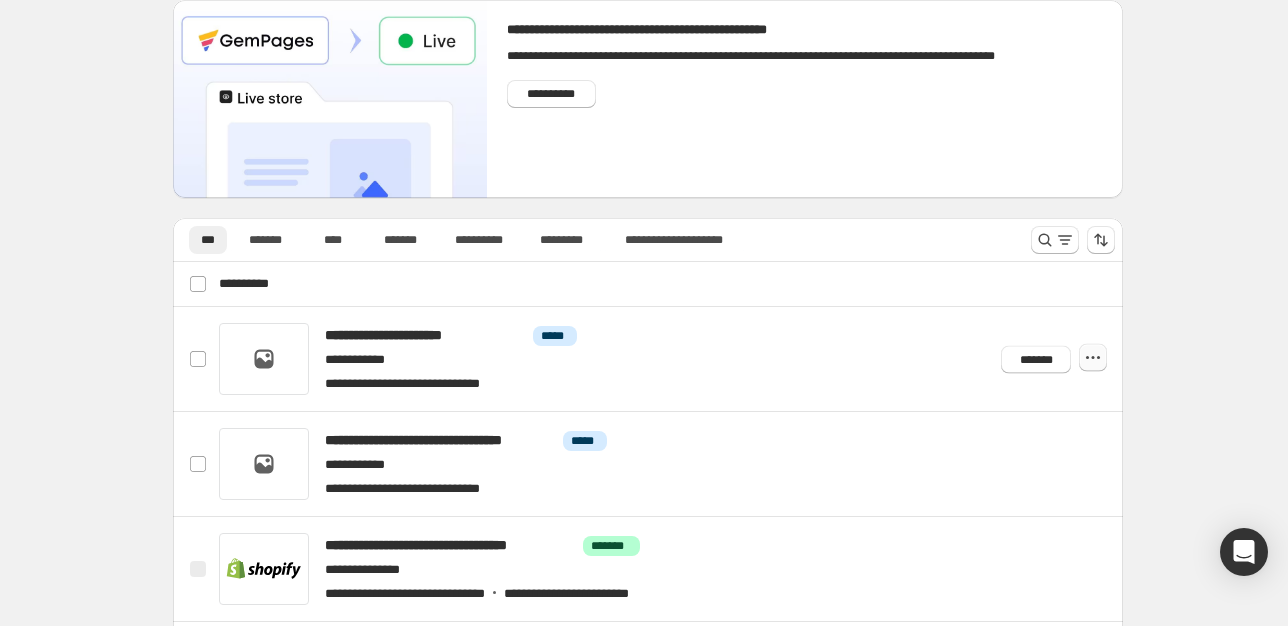 click 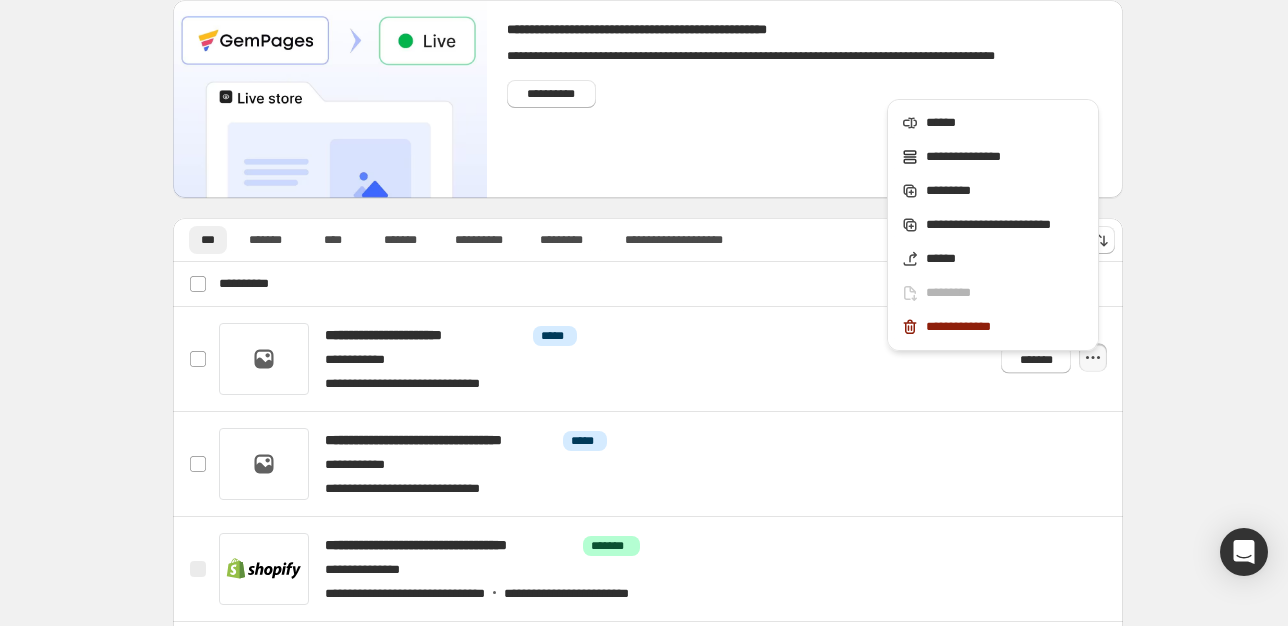 click on "**********" at bounding box center [648, 612] 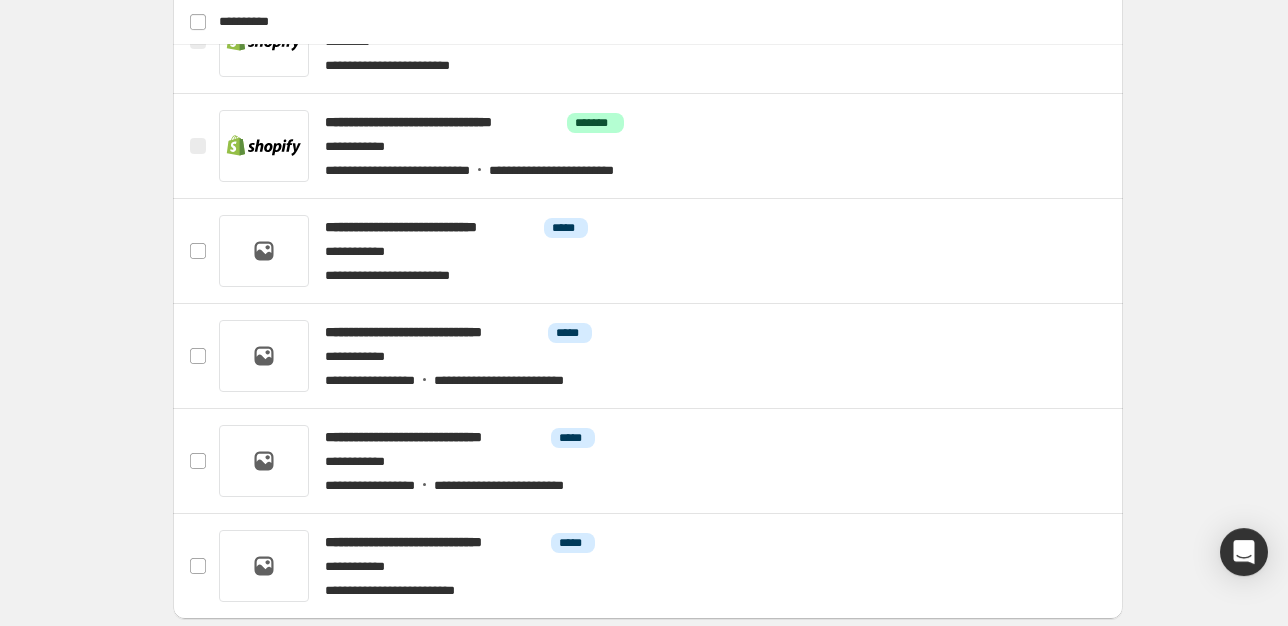 scroll, scrollTop: 744, scrollLeft: 0, axis: vertical 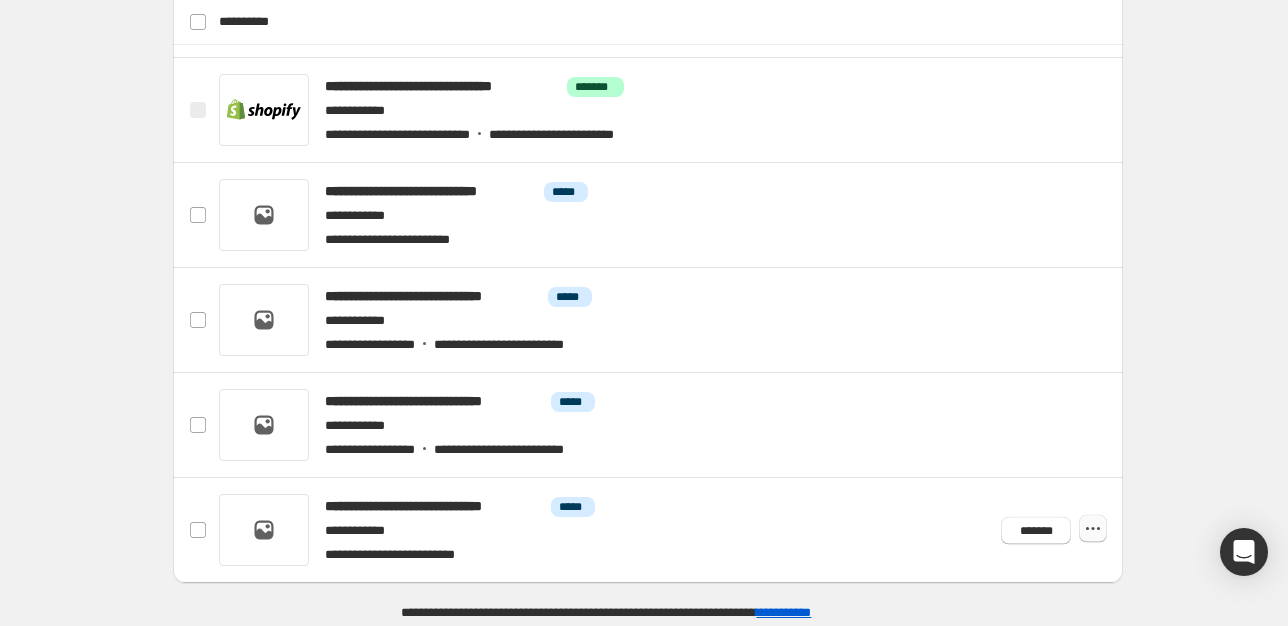 click 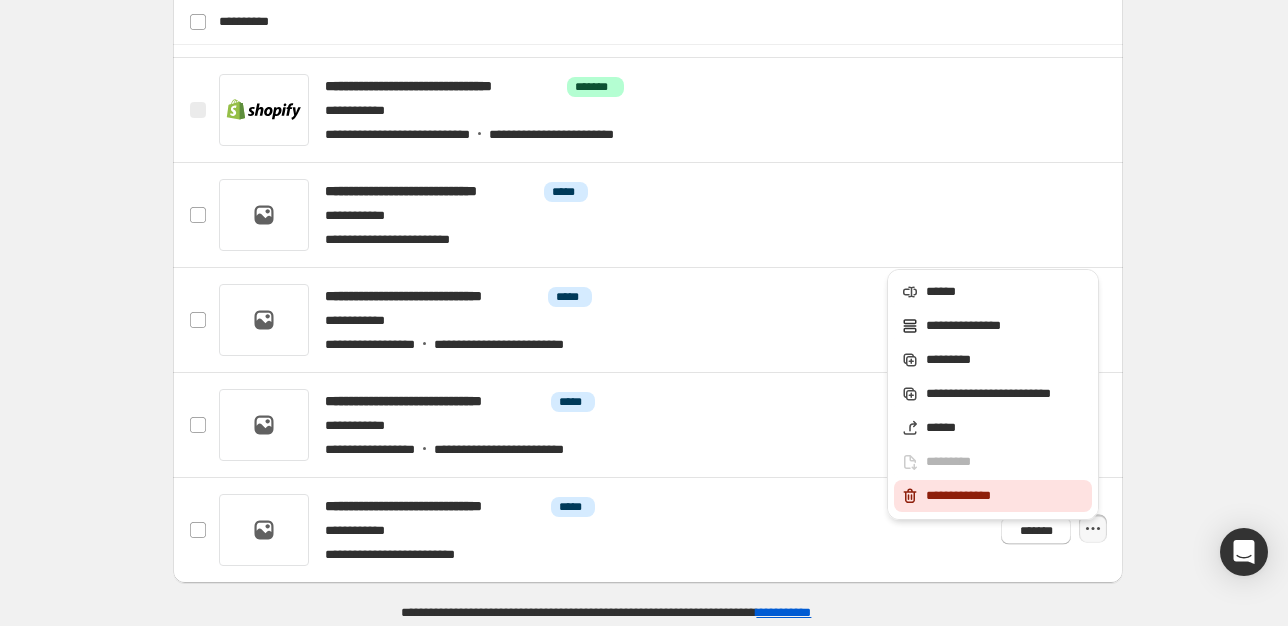 click on "**********" at bounding box center (993, 496) 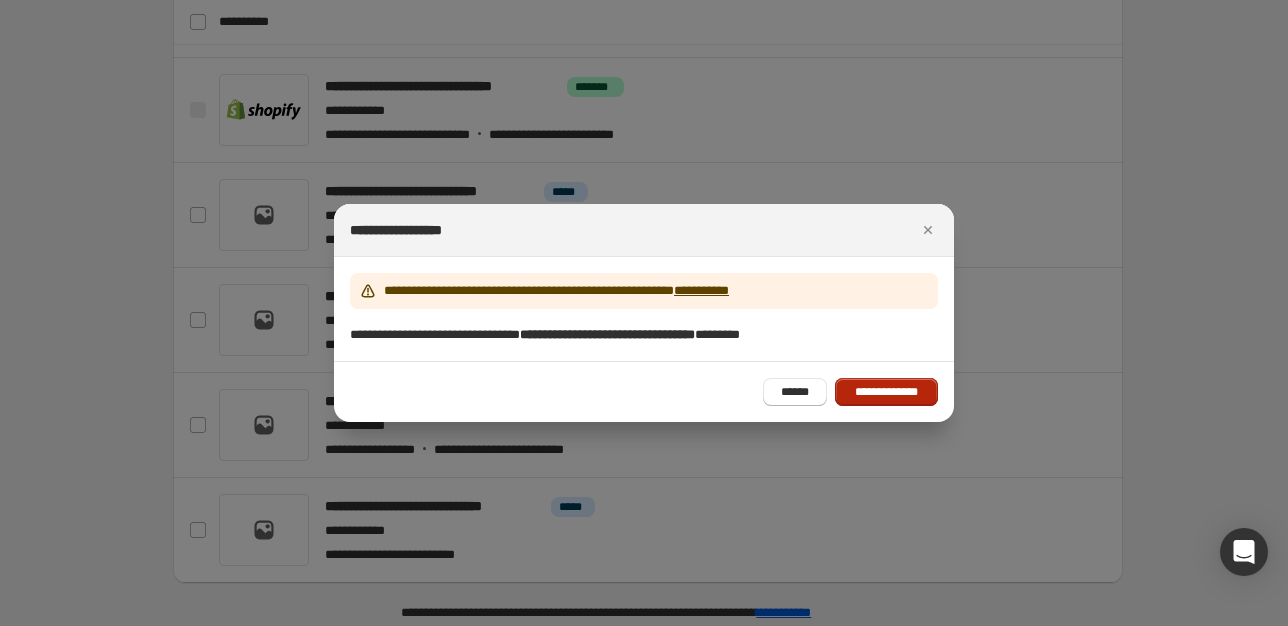 click on "**********" at bounding box center (886, 392) 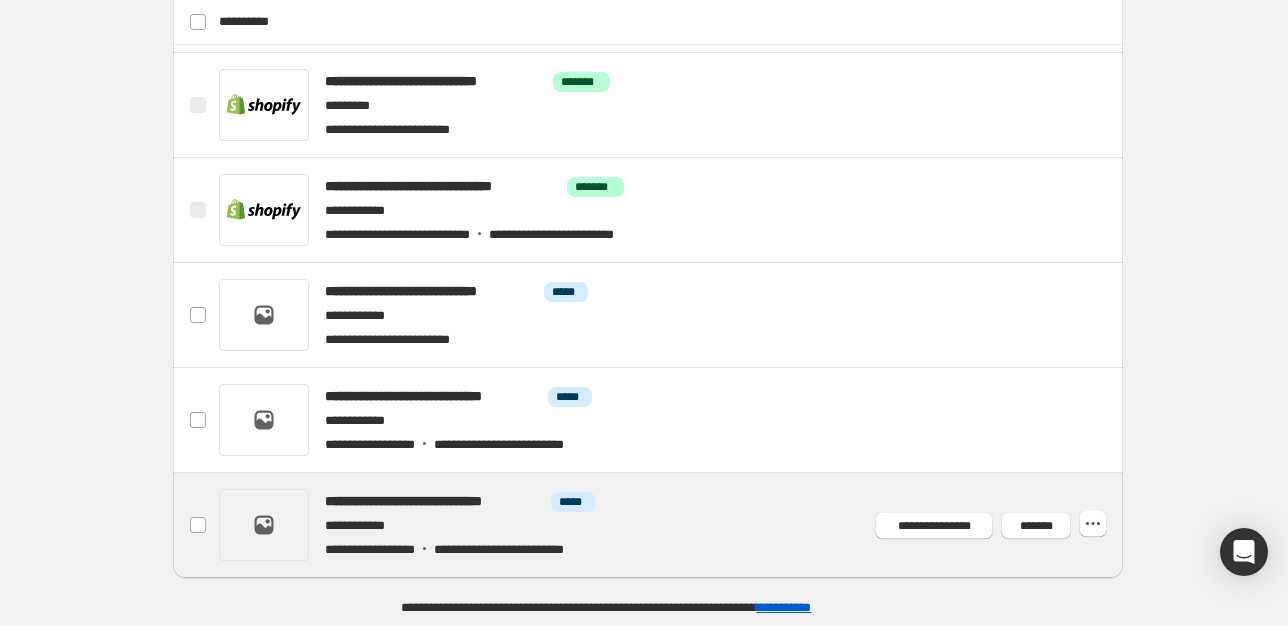 scroll, scrollTop: 640, scrollLeft: 0, axis: vertical 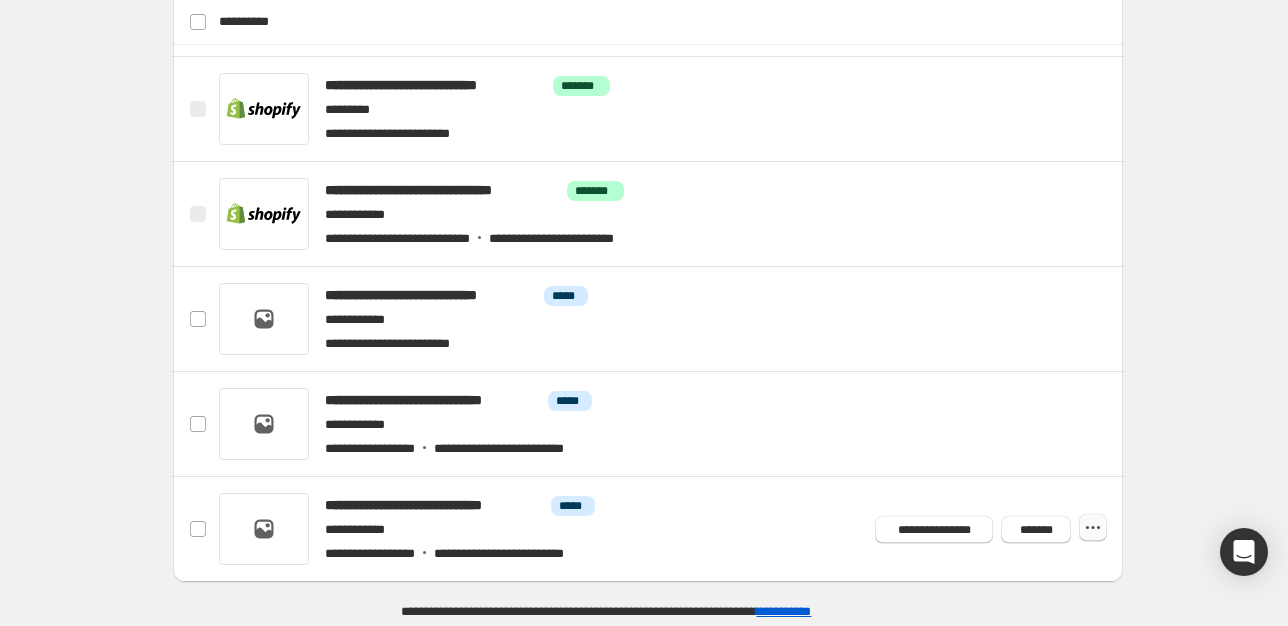 click 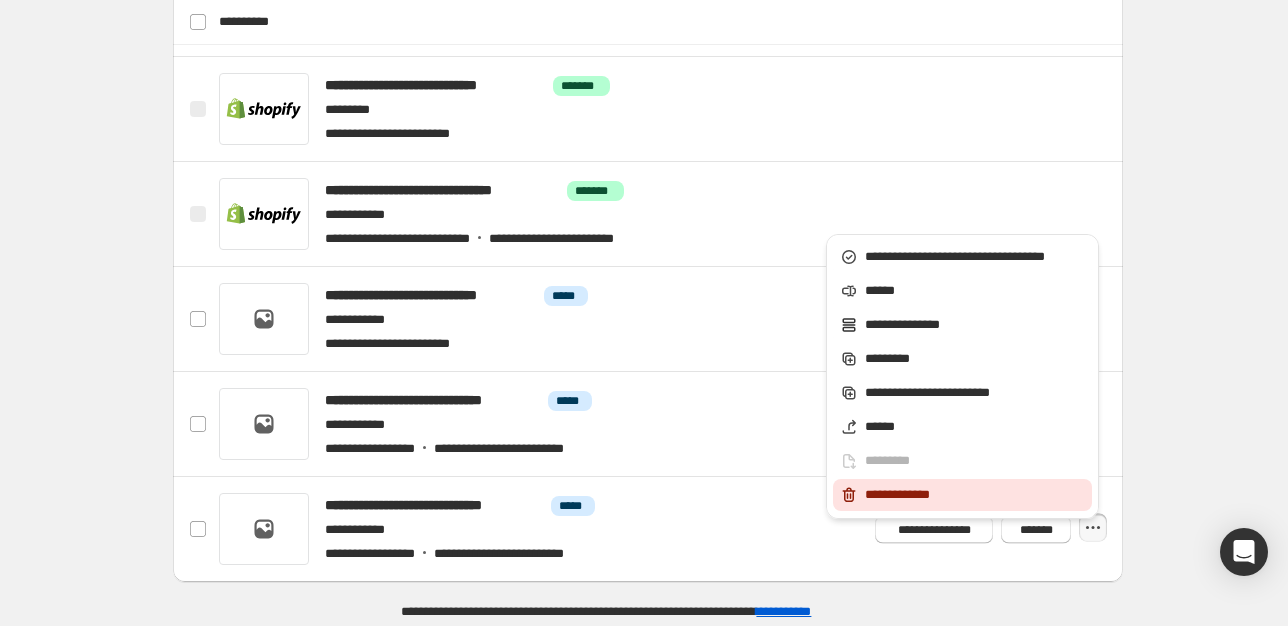 click on "**********" at bounding box center [962, 495] 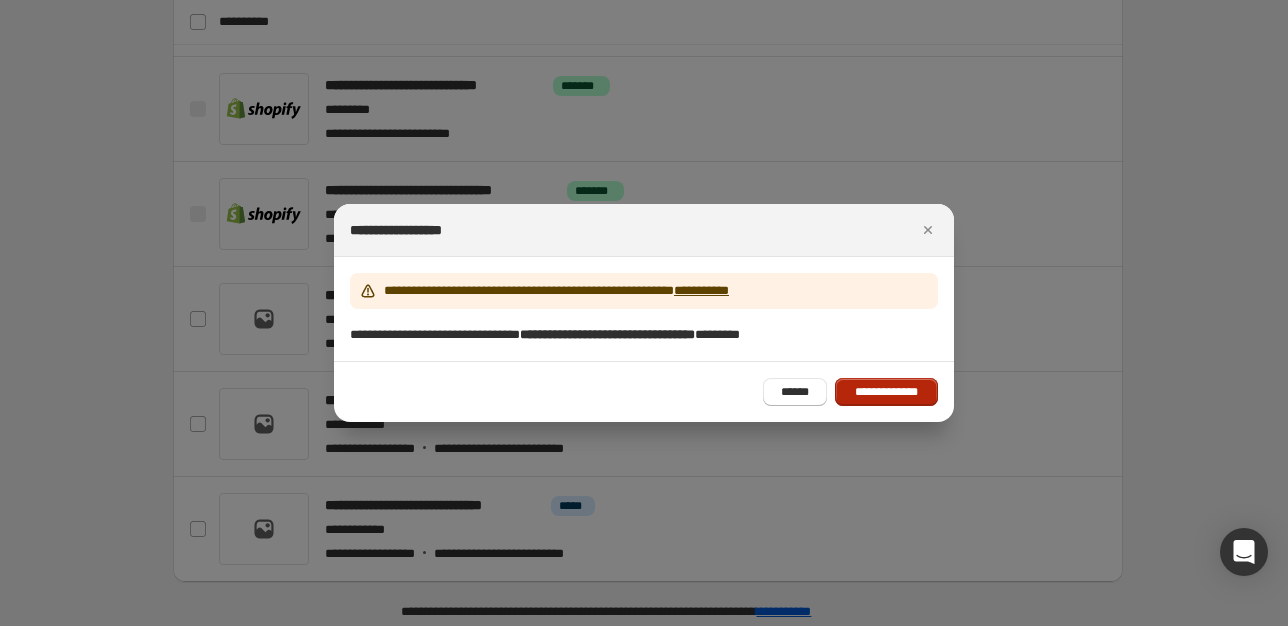 click on "**********" at bounding box center [886, 392] 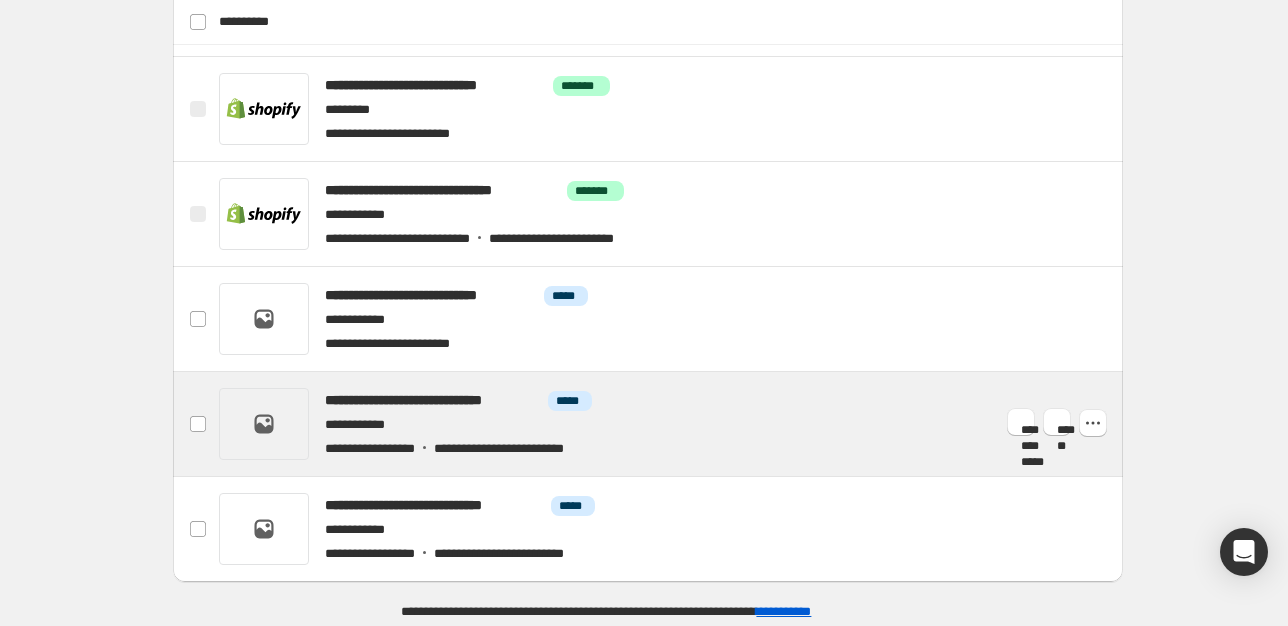scroll, scrollTop: 535, scrollLeft: 0, axis: vertical 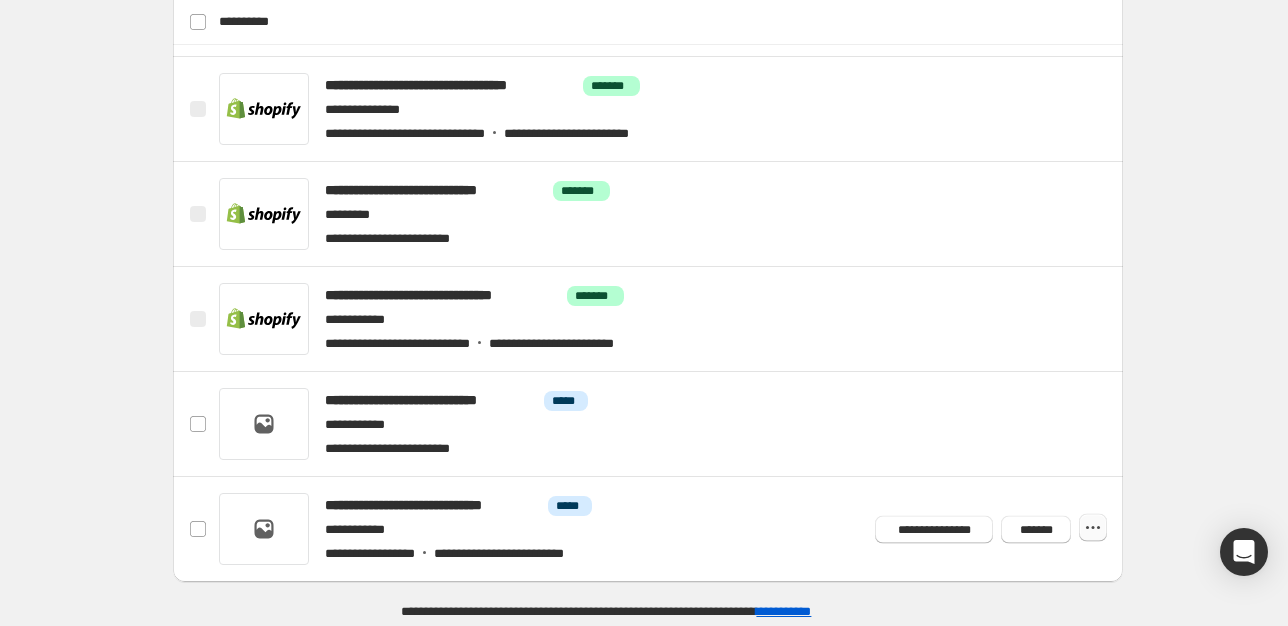 click 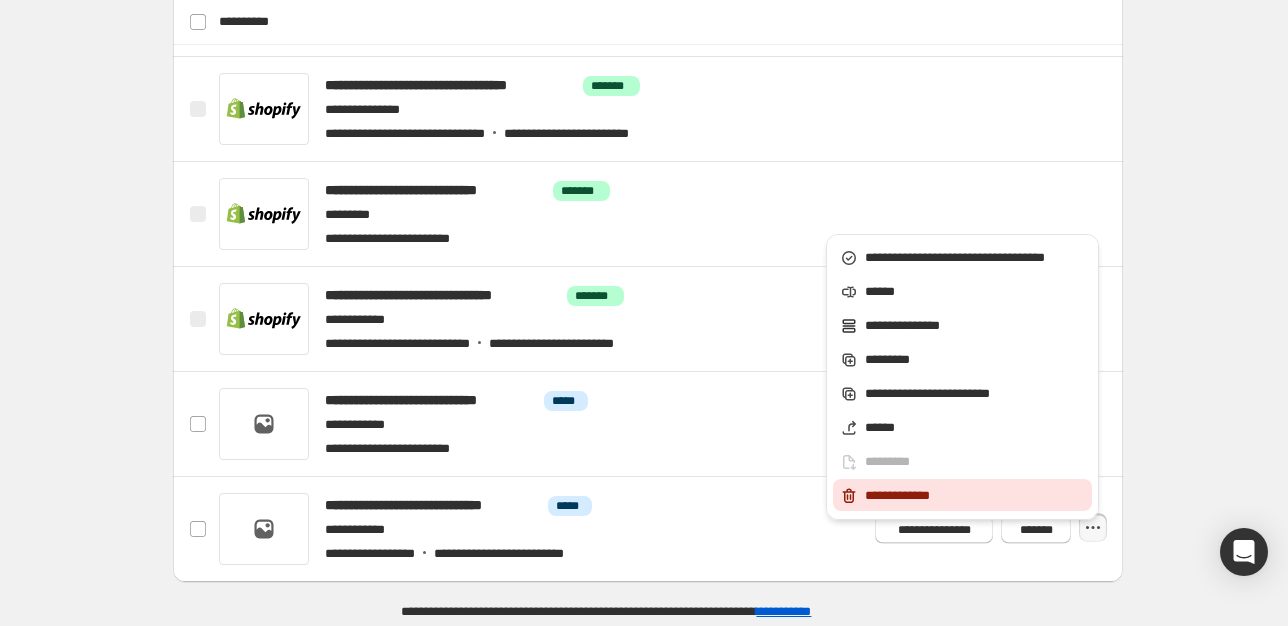 click on "**********" at bounding box center (975, 496) 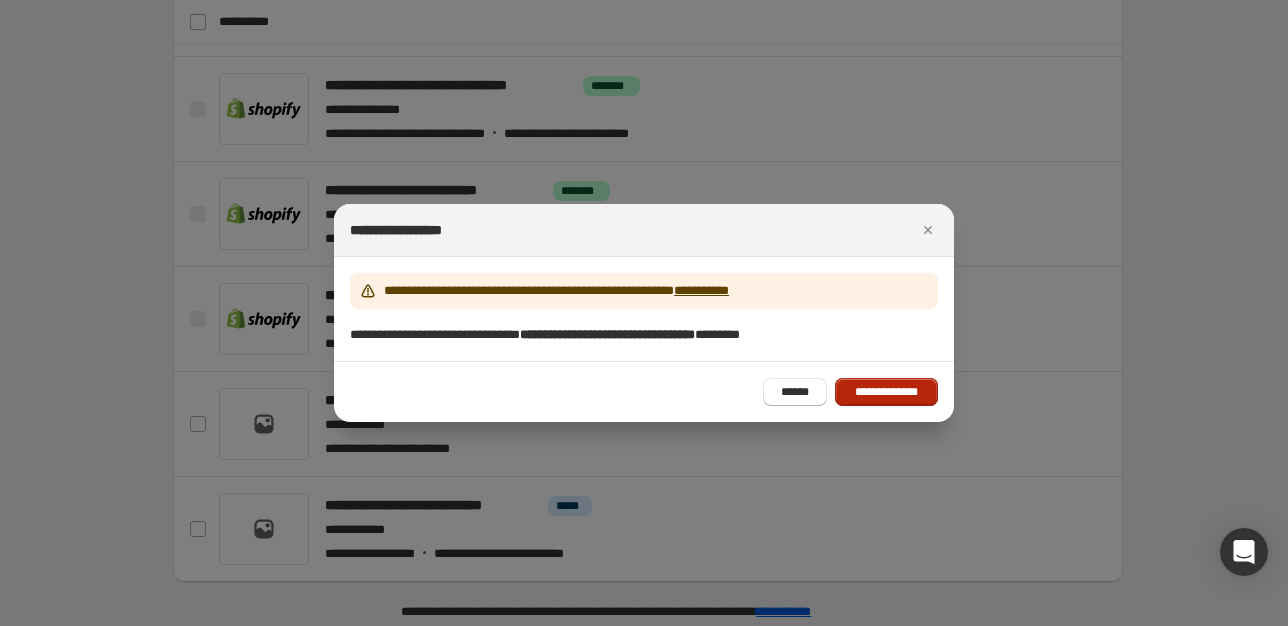 click on "**********" at bounding box center (886, 392) 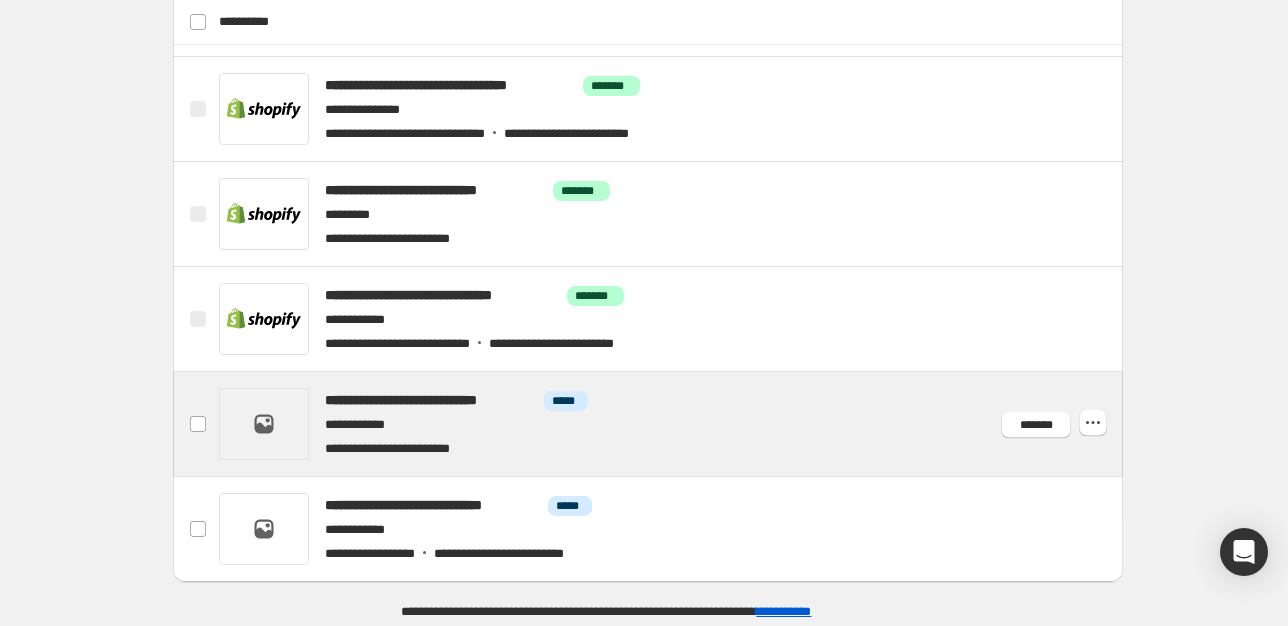 scroll, scrollTop: 430, scrollLeft: 0, axis: vertical 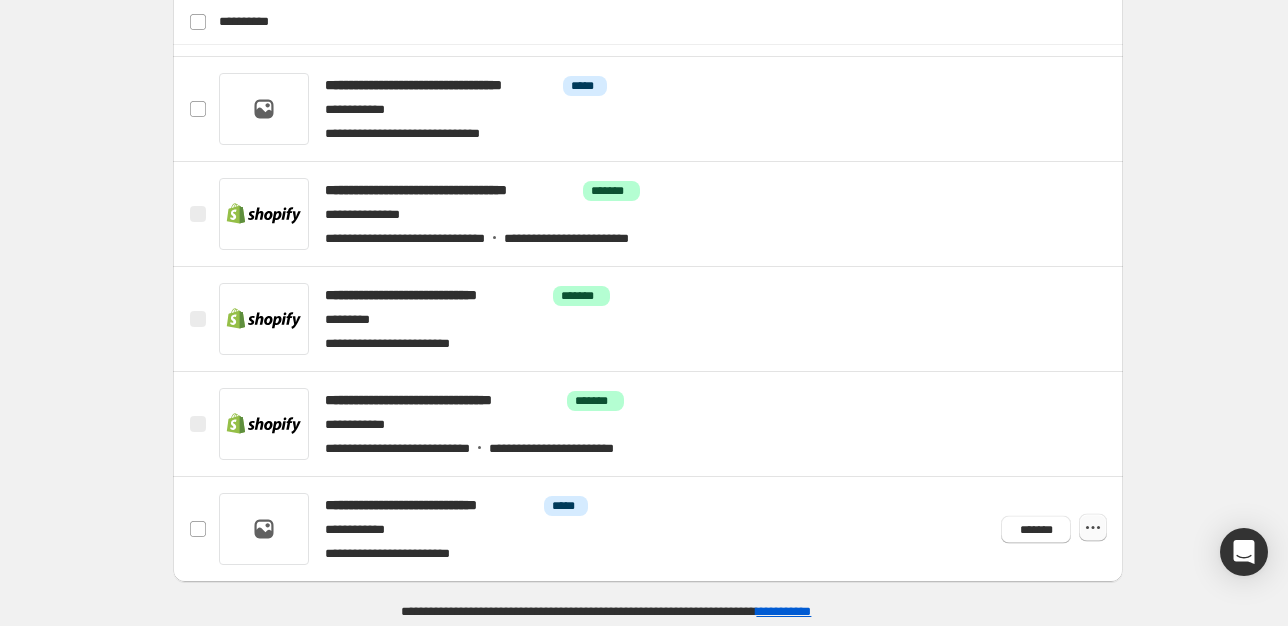 click 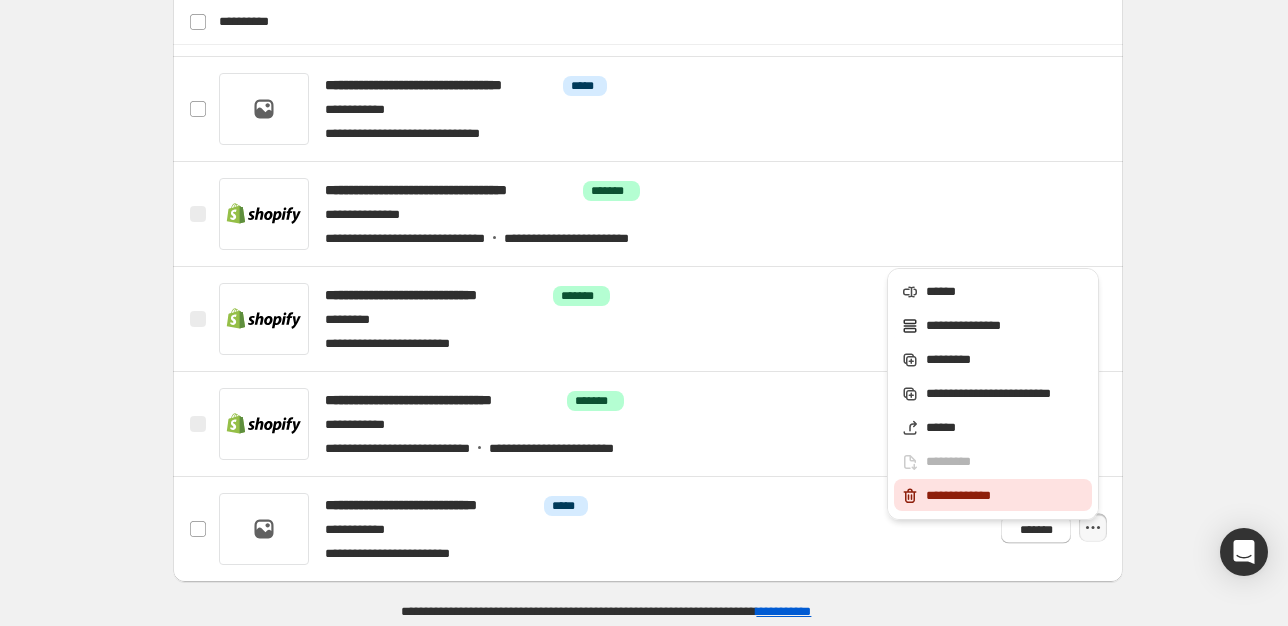 click on "**********" at bounding box center [1006, 496] 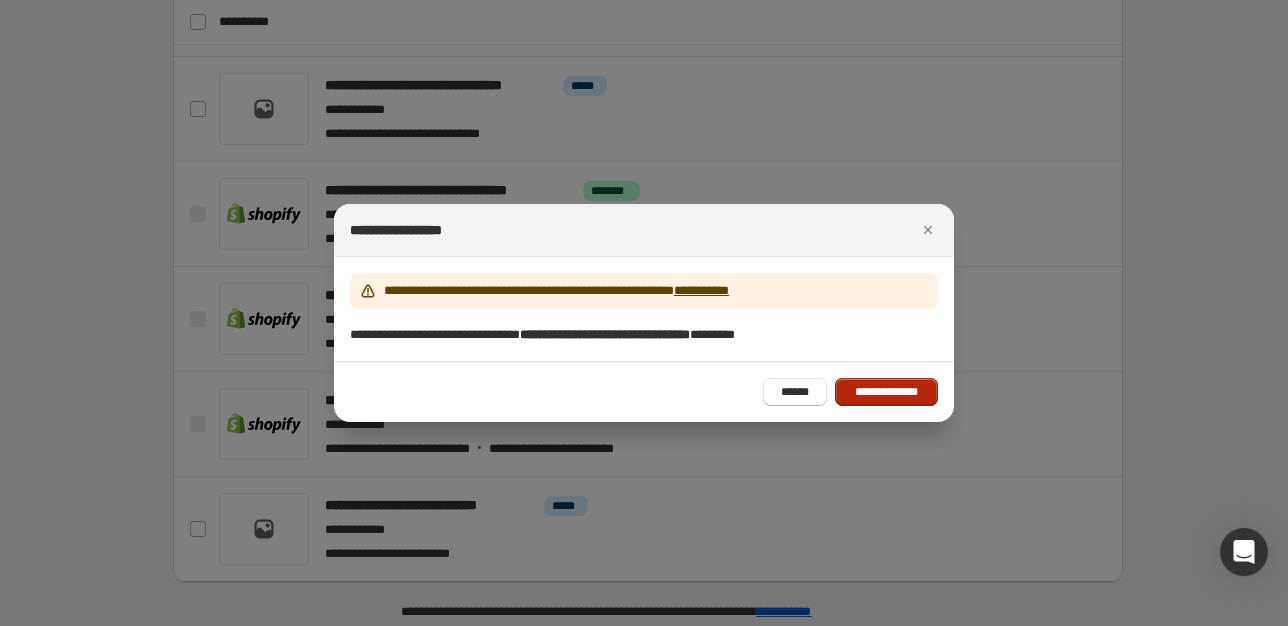 click on "**********" at bounding box center (886, 392) 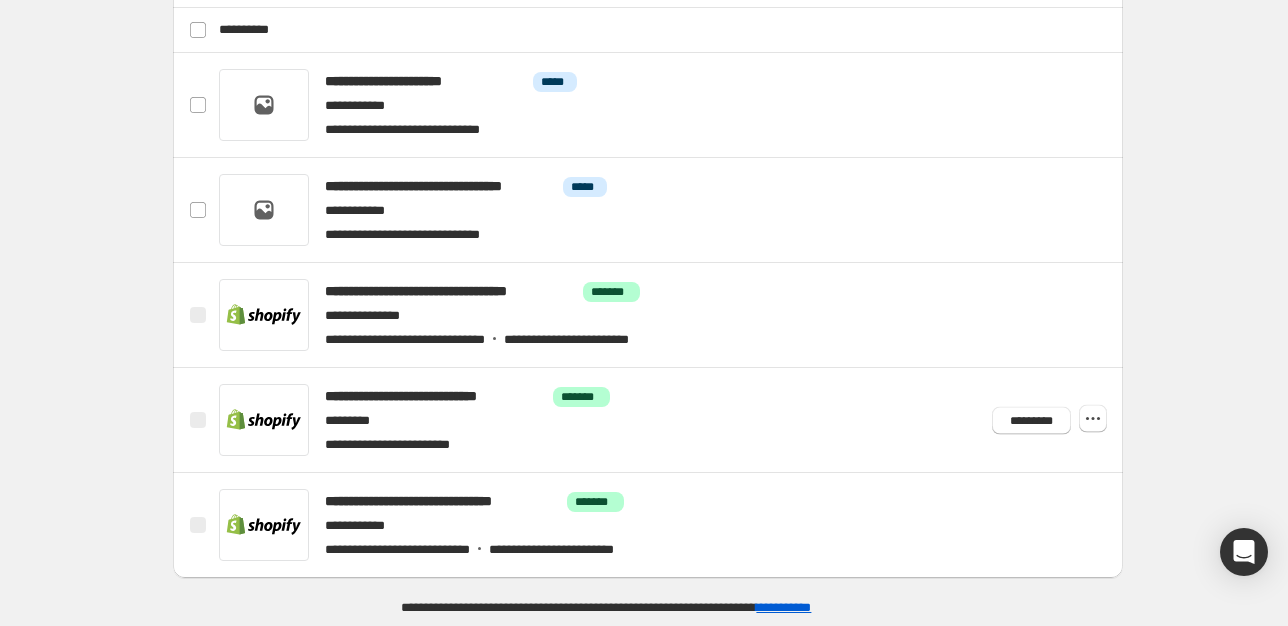 scroll, scrollTop: 281, scrollLeft: 0, axis: vertical 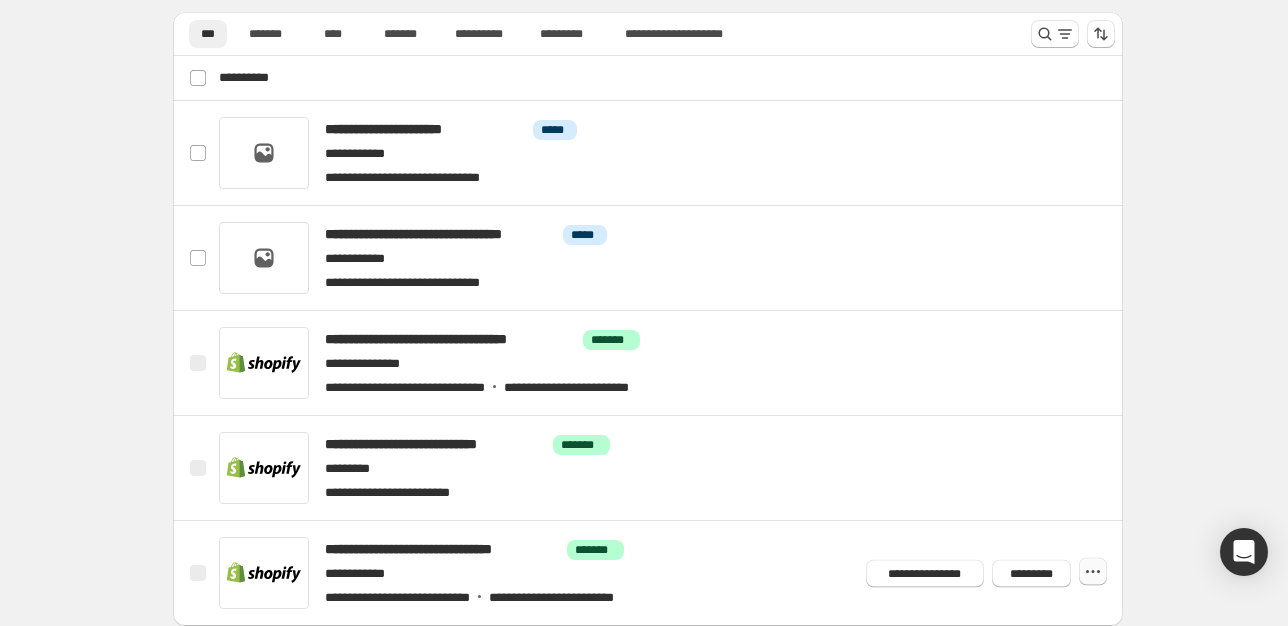 click 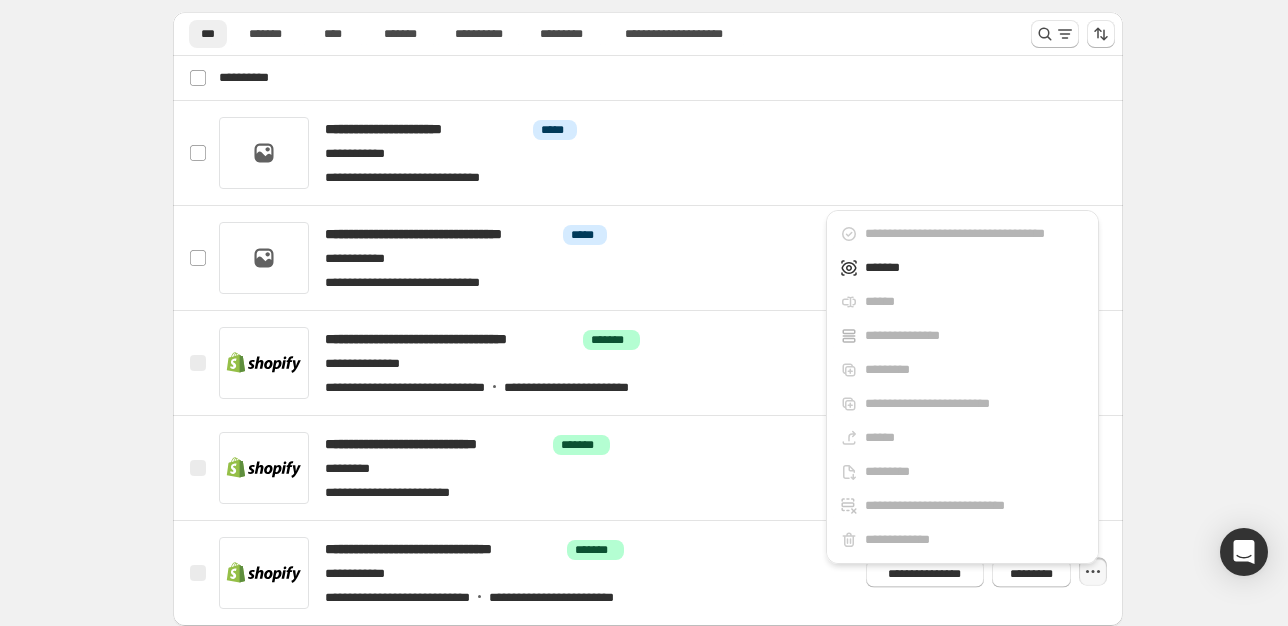 click on "**********" at bounding box center (648, 196) 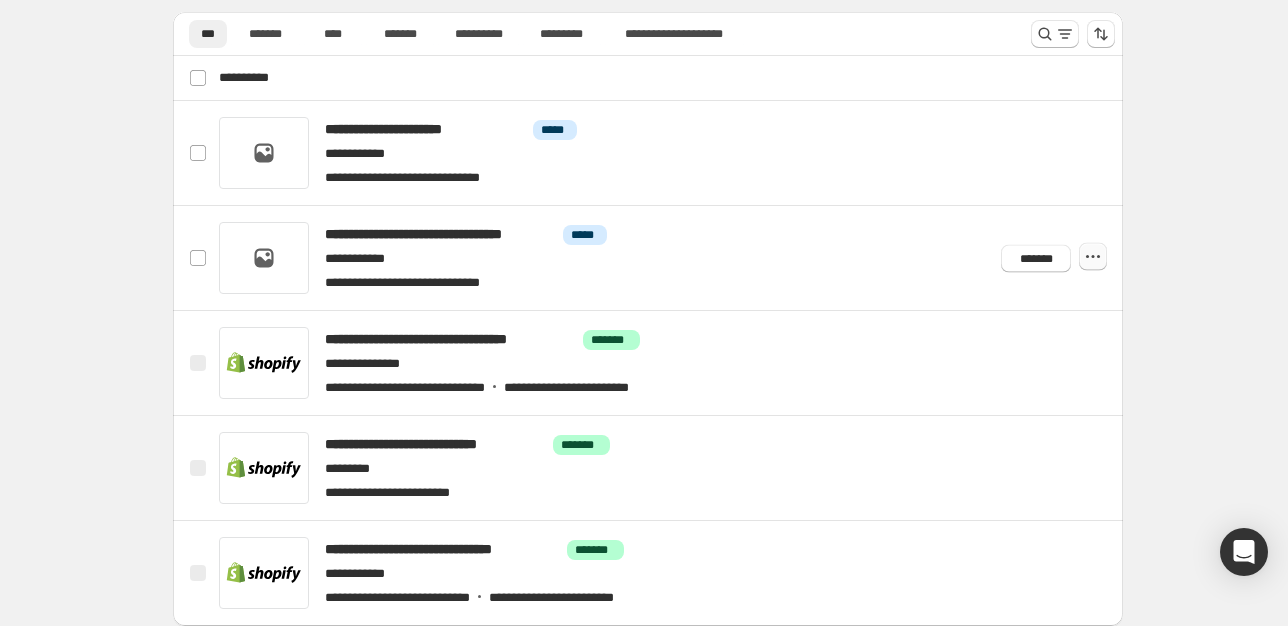 click 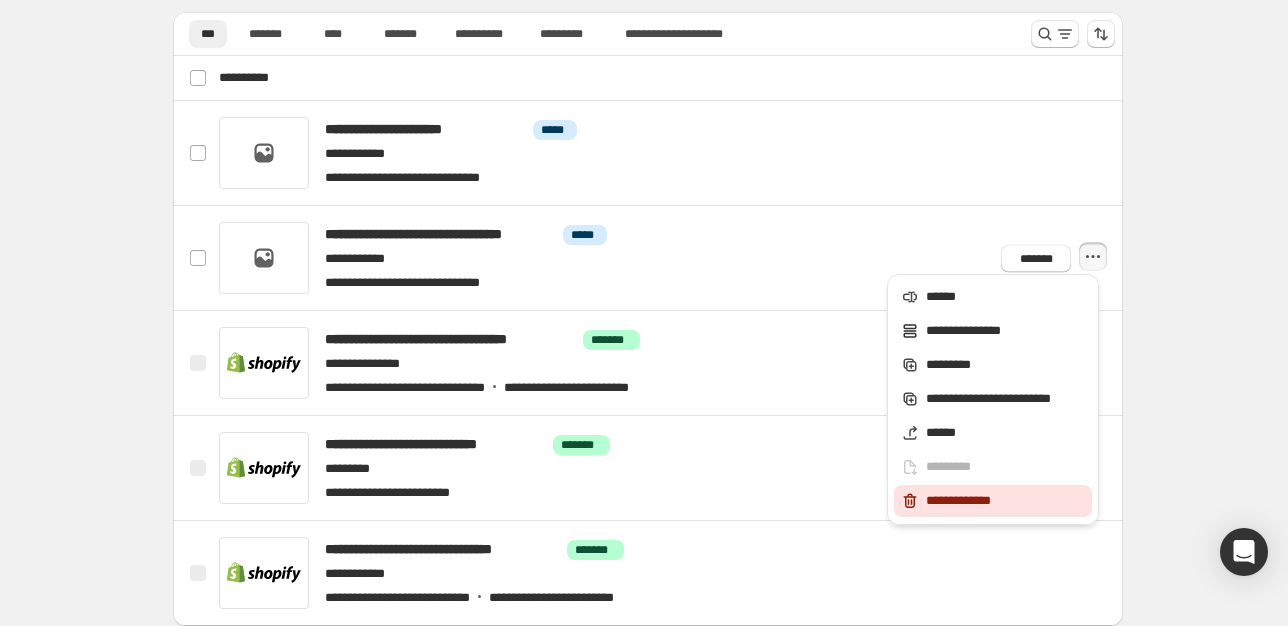 click on "**********" at bounding box center (1006, 501) 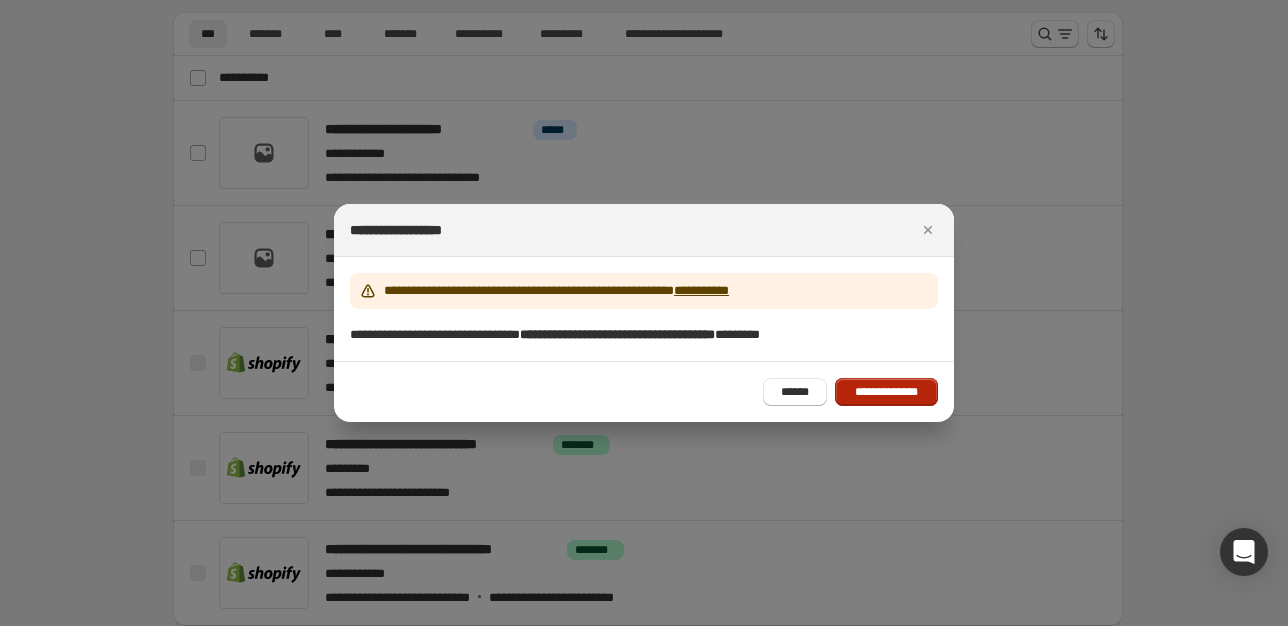 click on "**********" at bounding box center [886, 392] 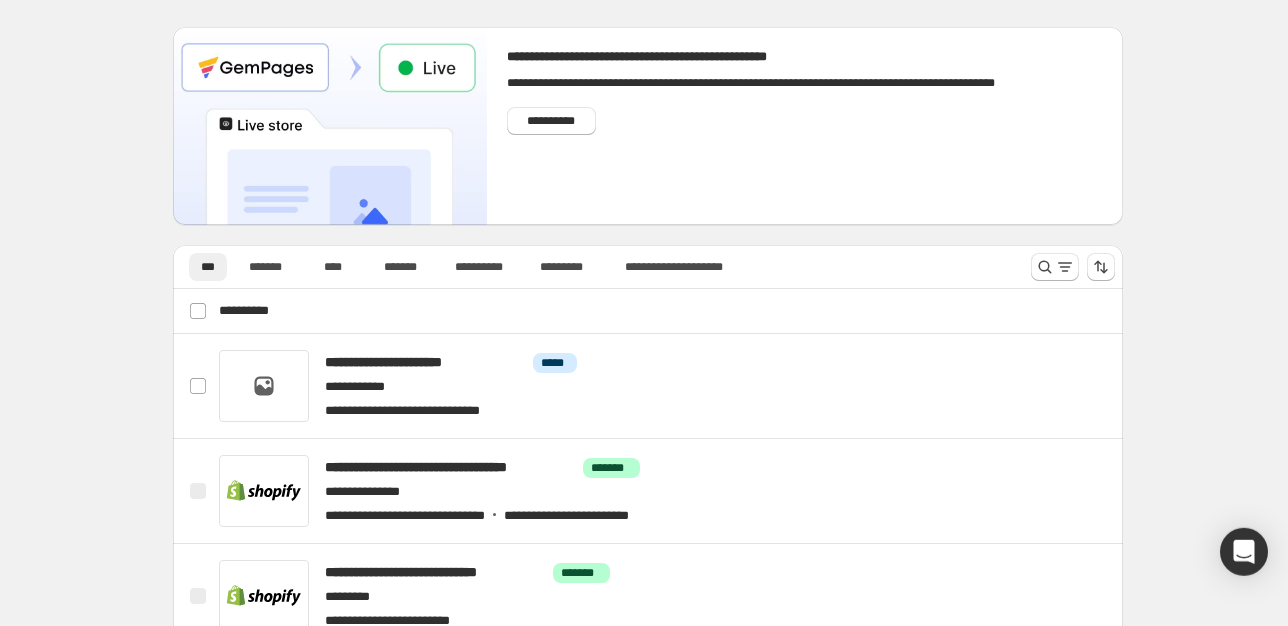 scroll, scrollTop: 0, scrollLeft: 0, axis: both 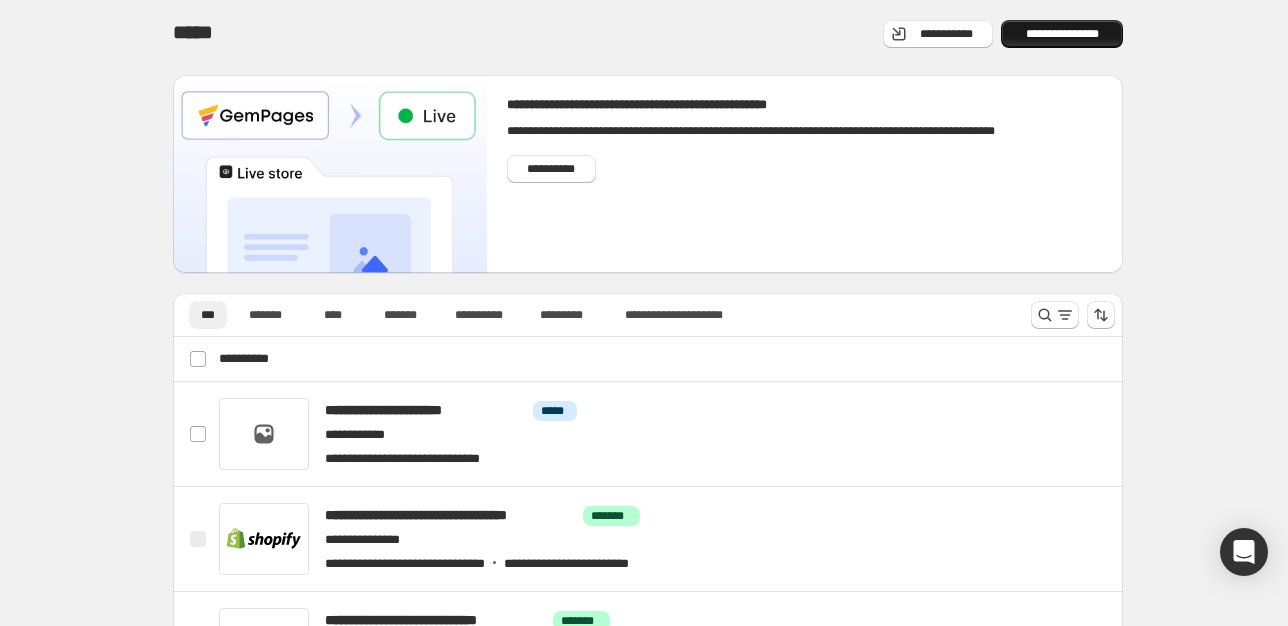 click on "**********" at bounding box center (1062, 34) 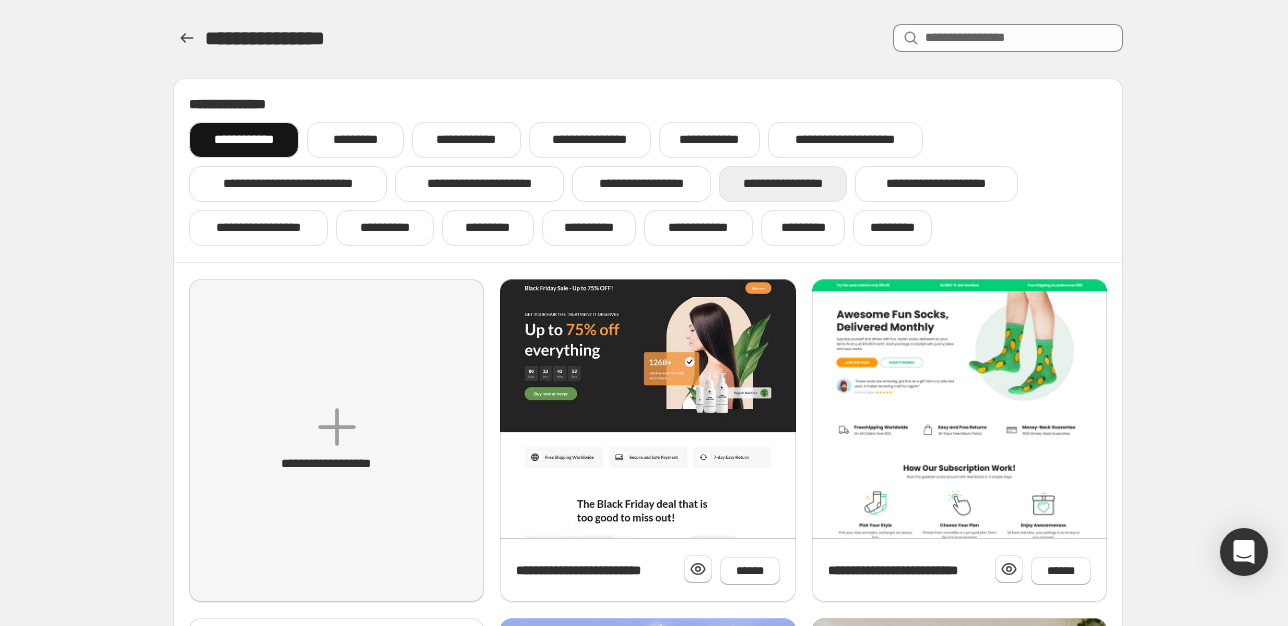 click on "**********" at bounding box center [783, 184] 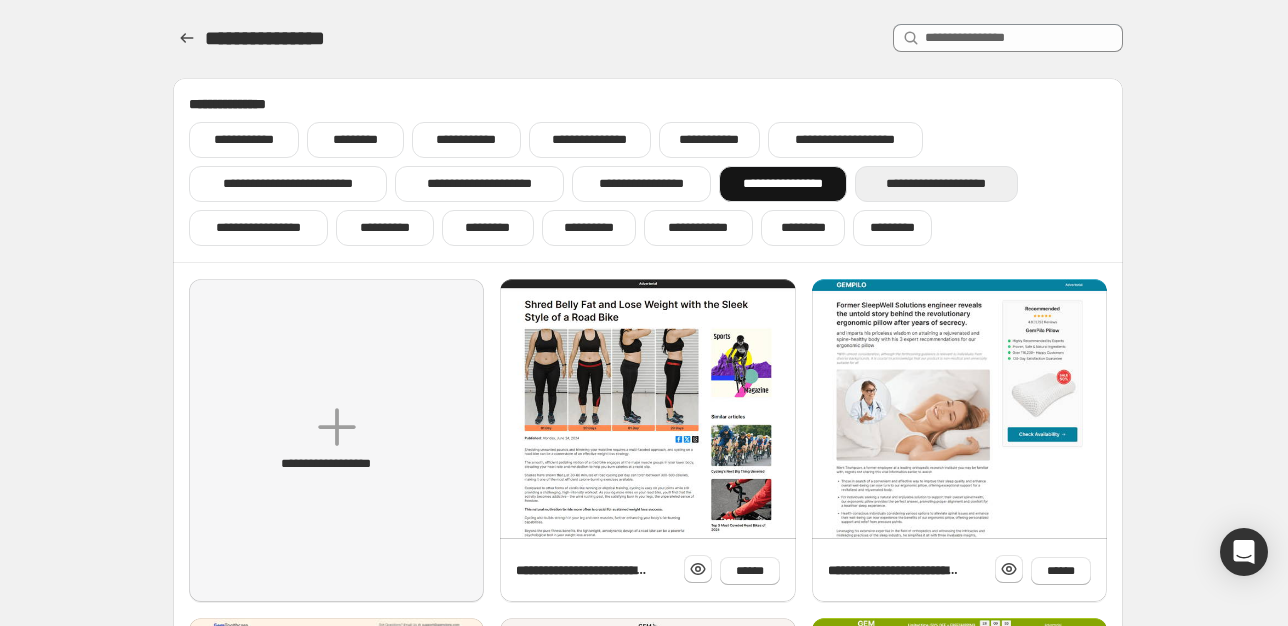click on "**********" at bounding box center (936, 184) 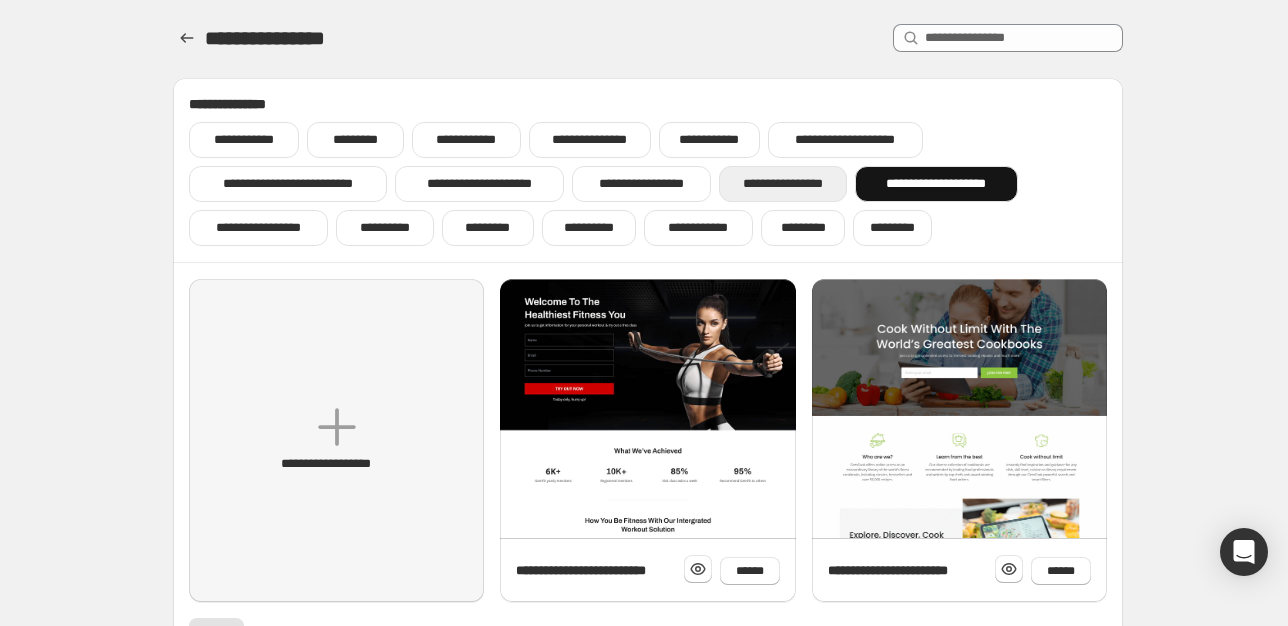 click on "**********" at bounding box center [783, 184] 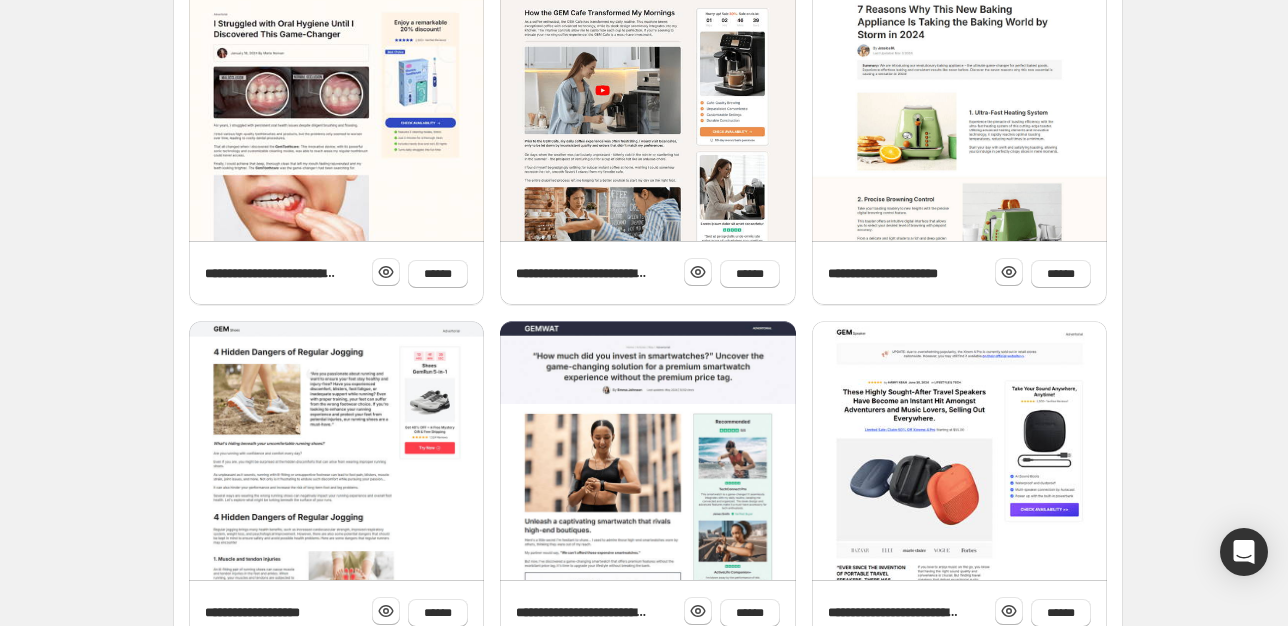 scroll, scrollTop: 813, scrollLeft: 0, axis: vertical 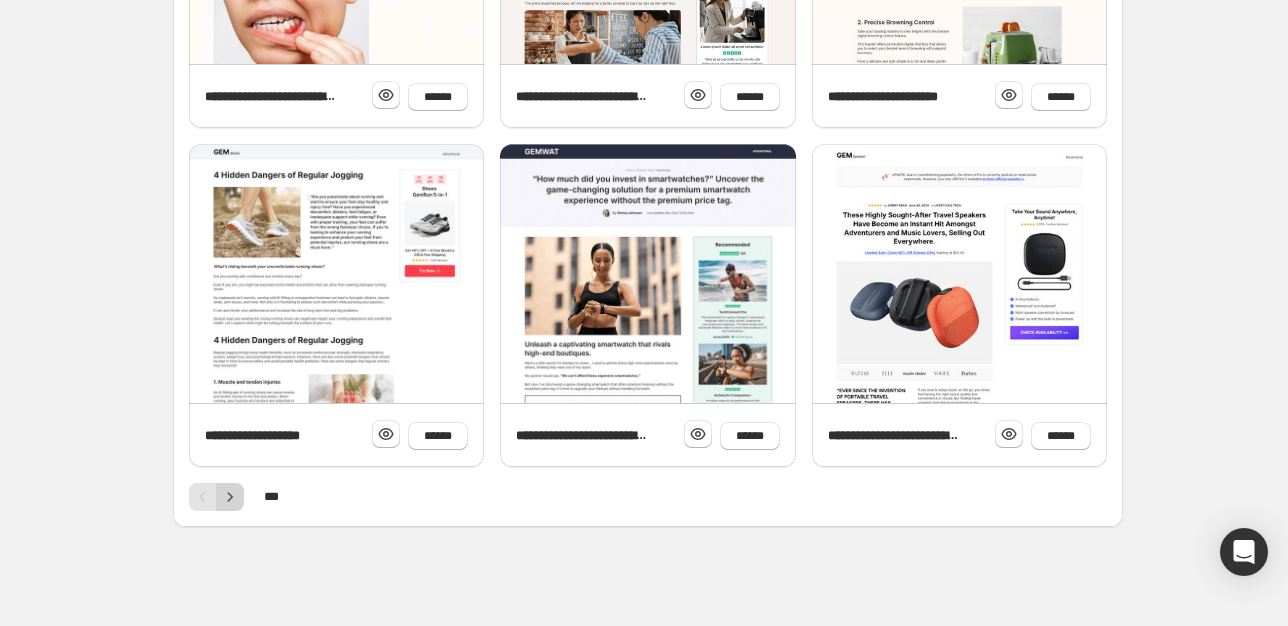 click 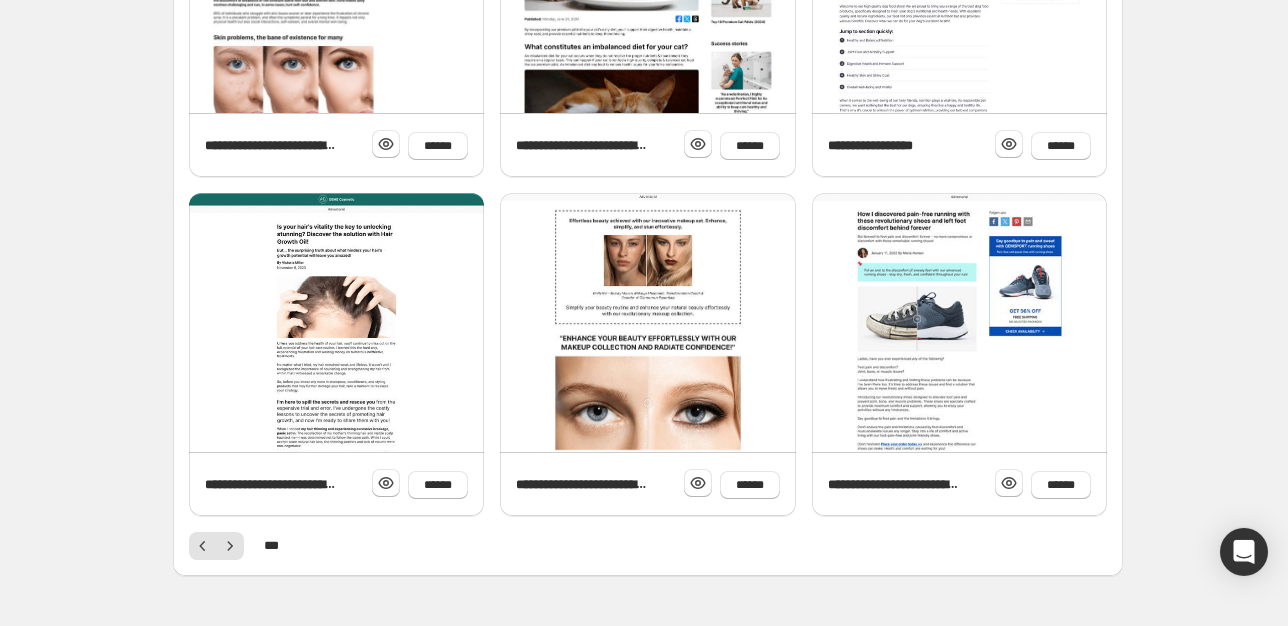 scroll, scrollTop: 788, scrollLeft: 0, axis: vertical 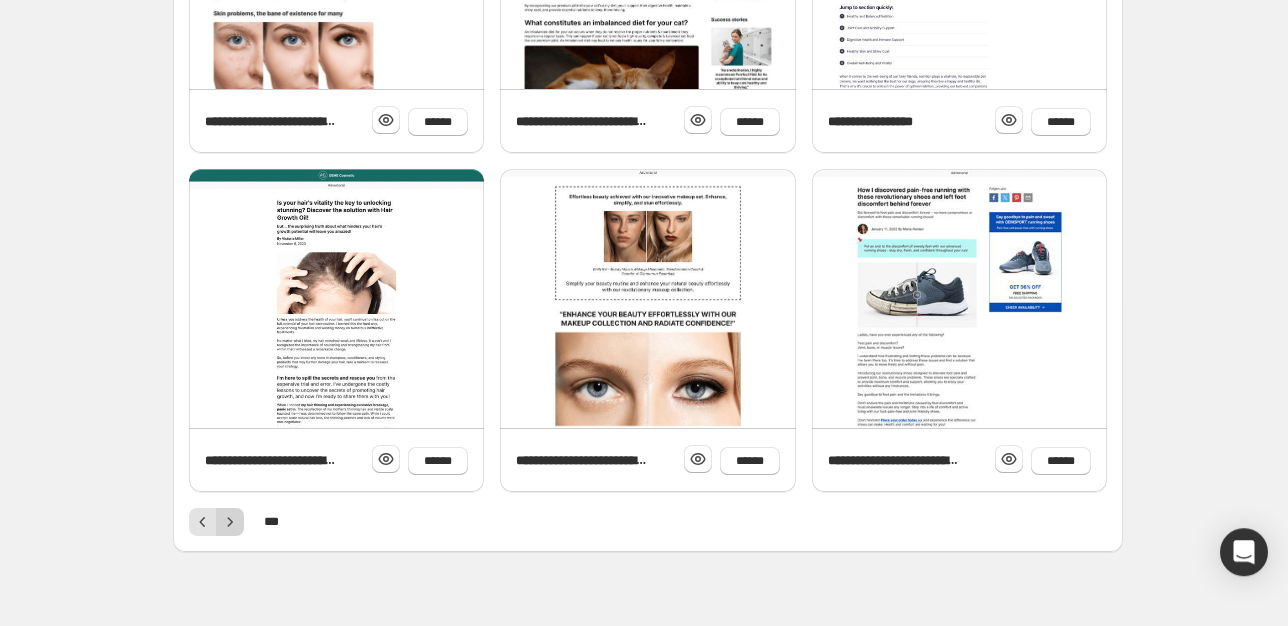 click at bounding box center (230, 522) 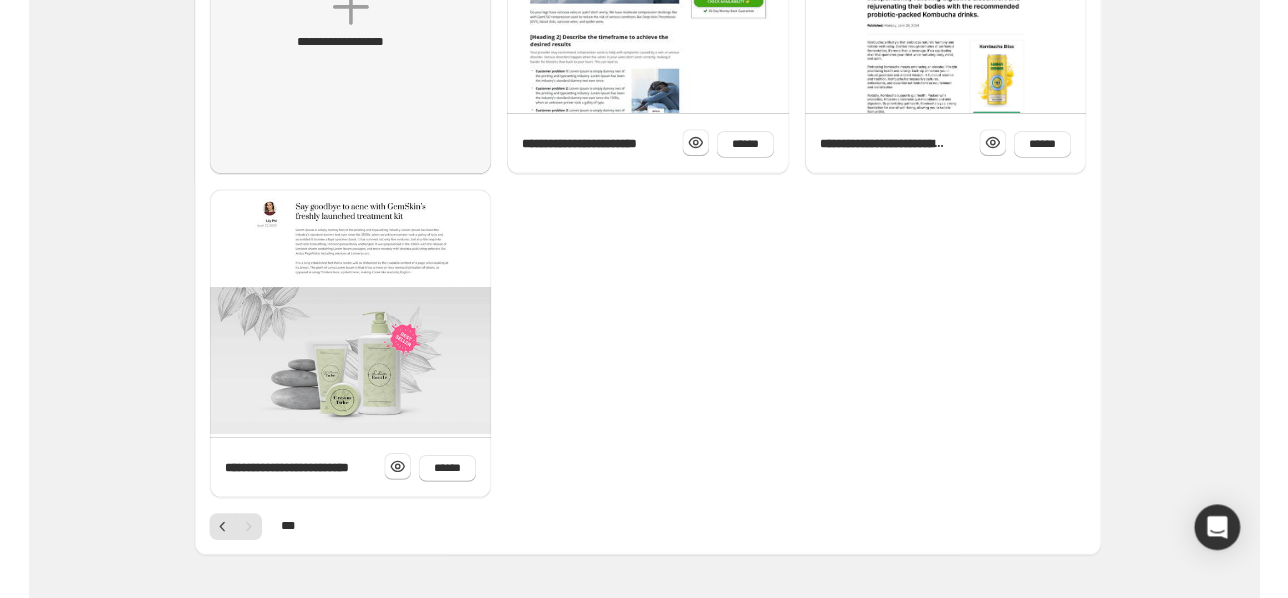 scroll, scrollTop: 419, scrollLeft: 0, axis: vertical 